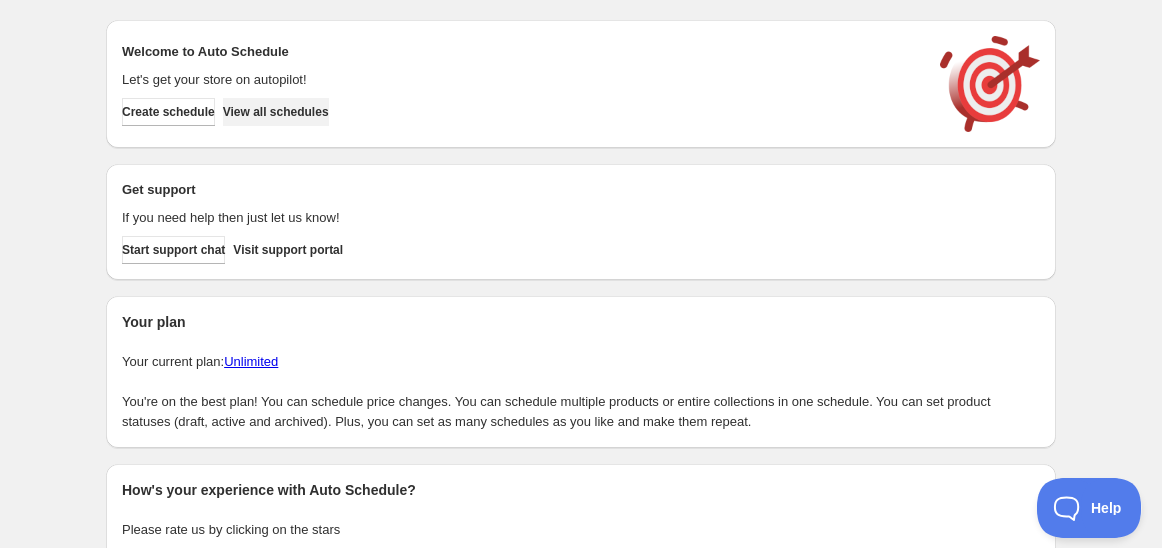 scroll, scrollTop: 0, scrollLeft: 0, axis: both 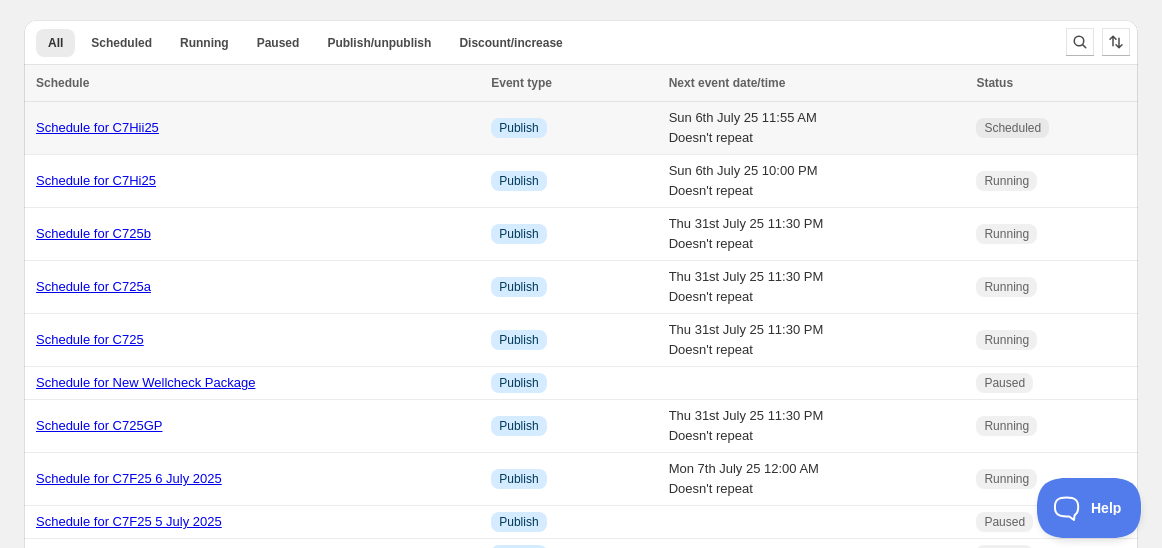 click on "Schedule for C7Hii25" at bounding box center (97, 127) 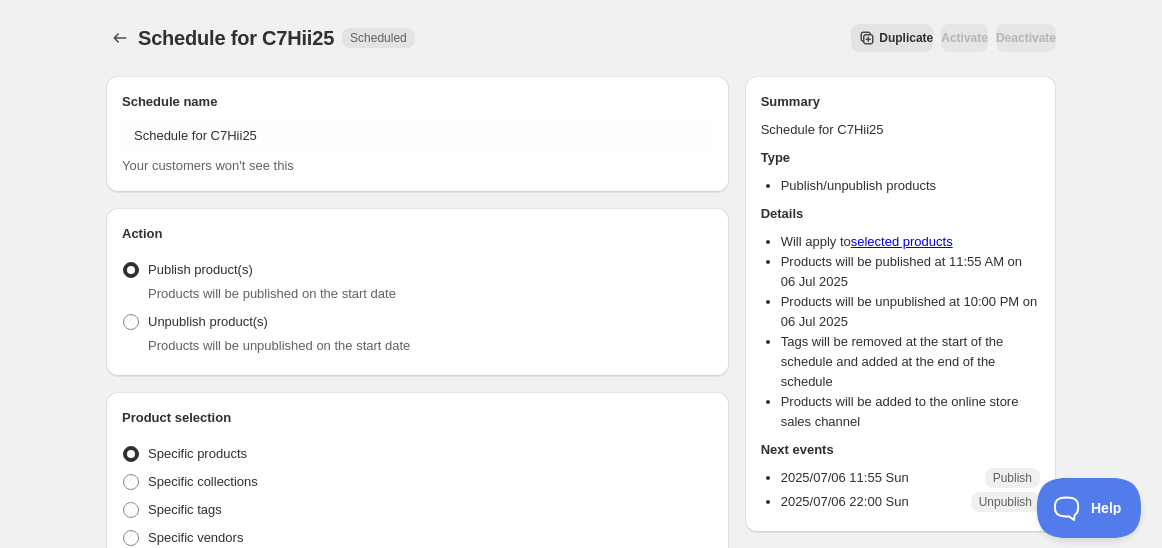 click on "Duplicate" at bounding box center (906, 38) 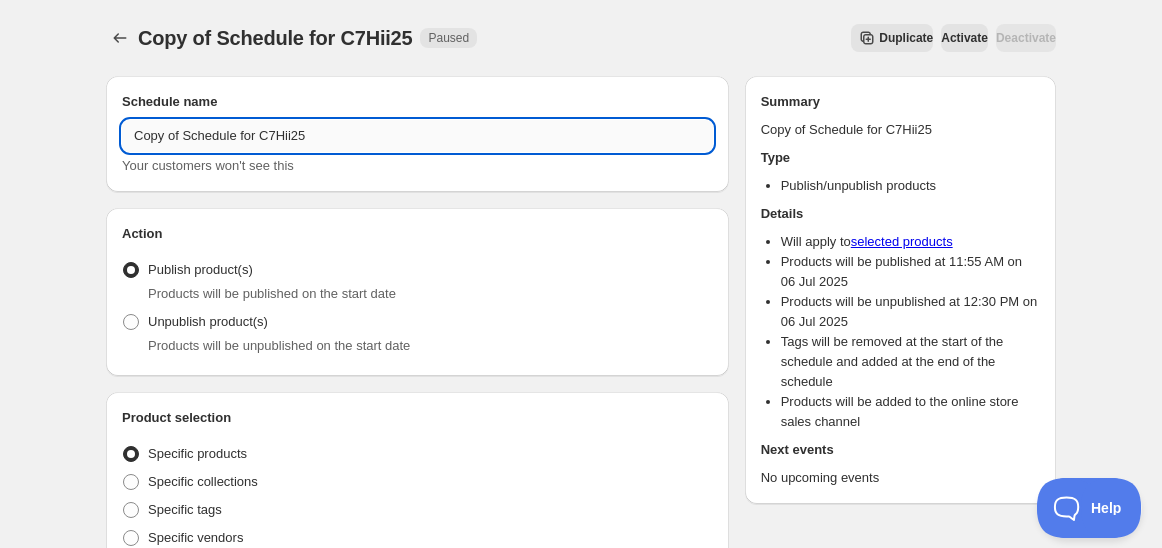 click on "Copy of Schedule for C7Hii25" at bounding box center (417, 136) 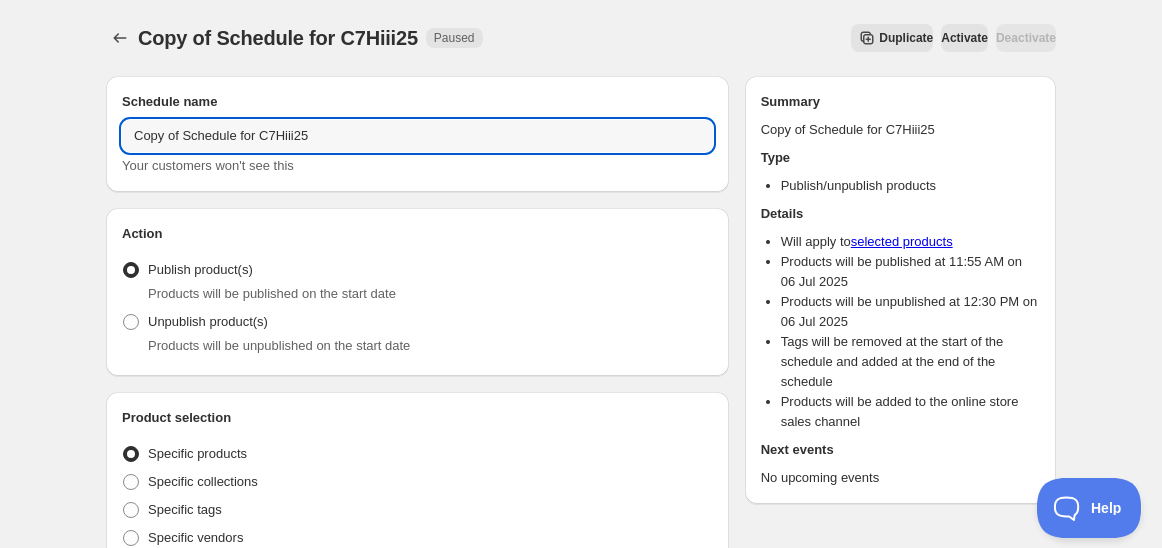 drag, startPoint x: 182, startPoint y: 136, endPoint x: 47, endPoint y: 131, distance: 135.09256 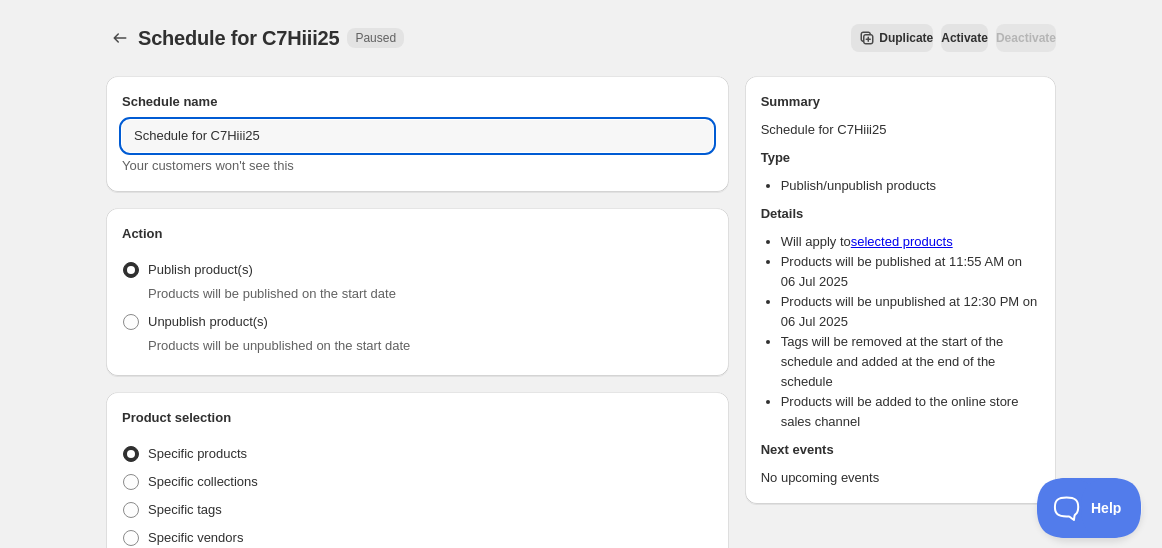 type on "Schedule for C7Hiii25" 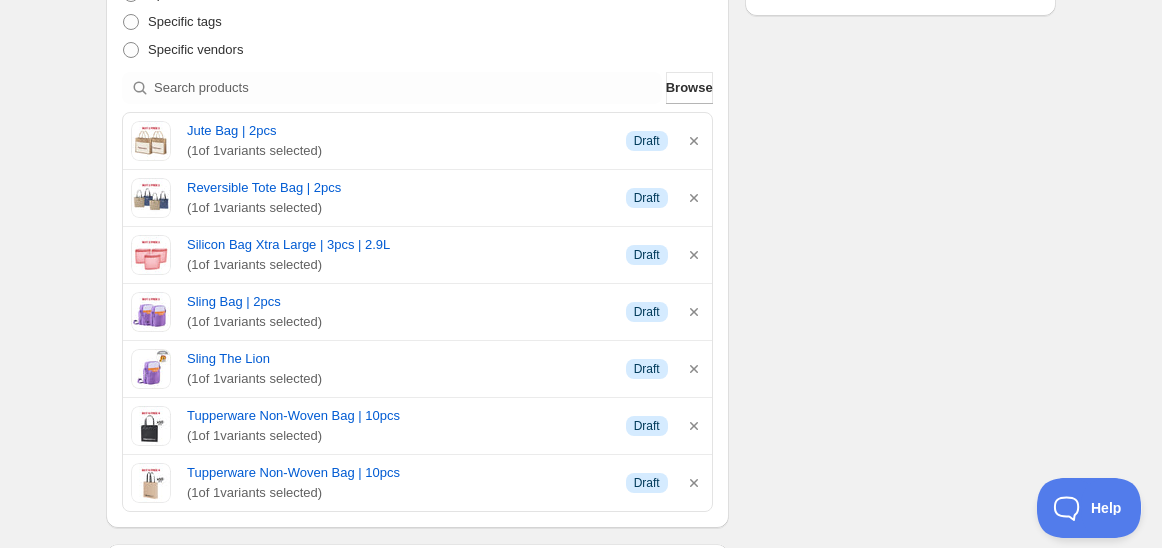 scroll, scrollTop: 555, scrollLeft: 0, axis: vertical 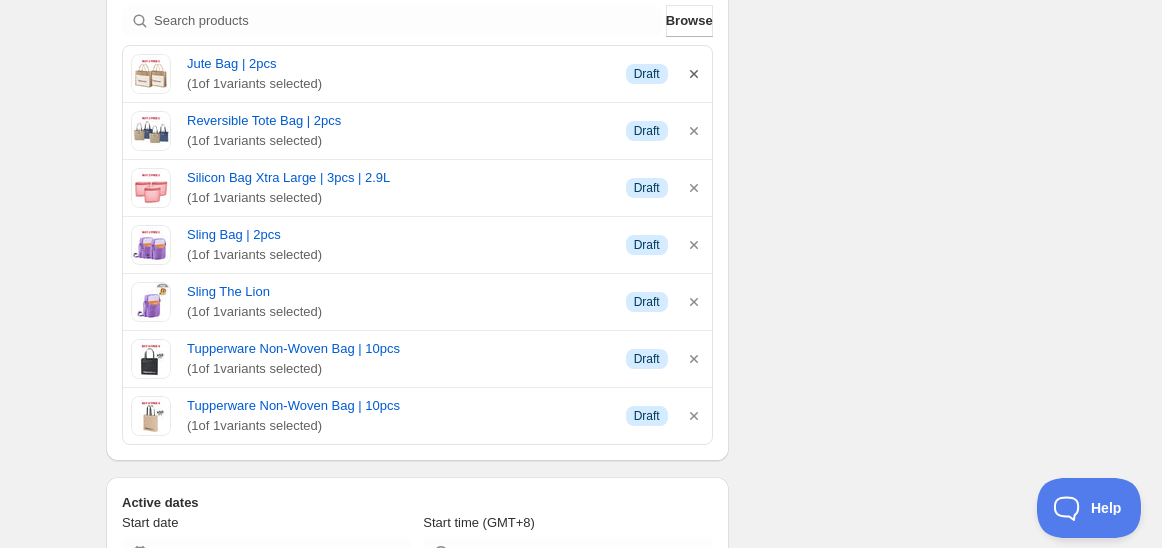 click at bounding box center [694, 74] 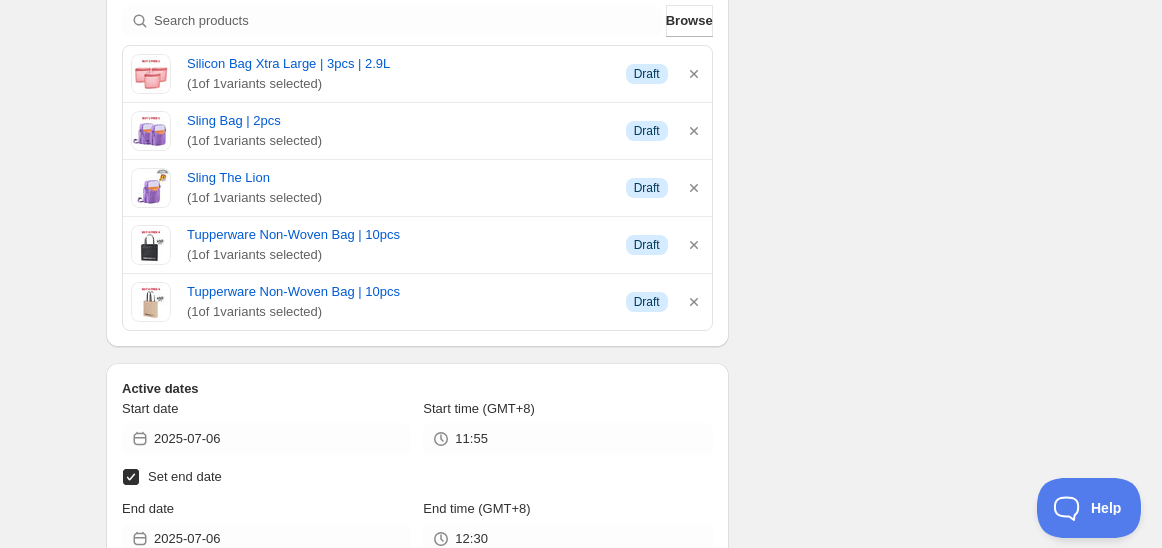 click at bounding box center [694, 74] 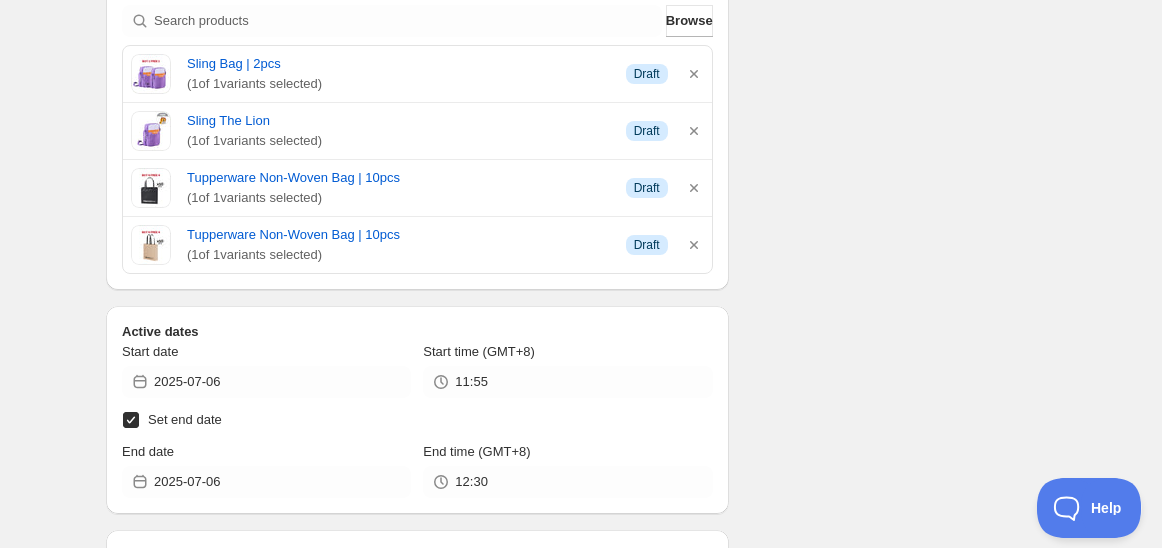 click at bounding box center (694, 74) 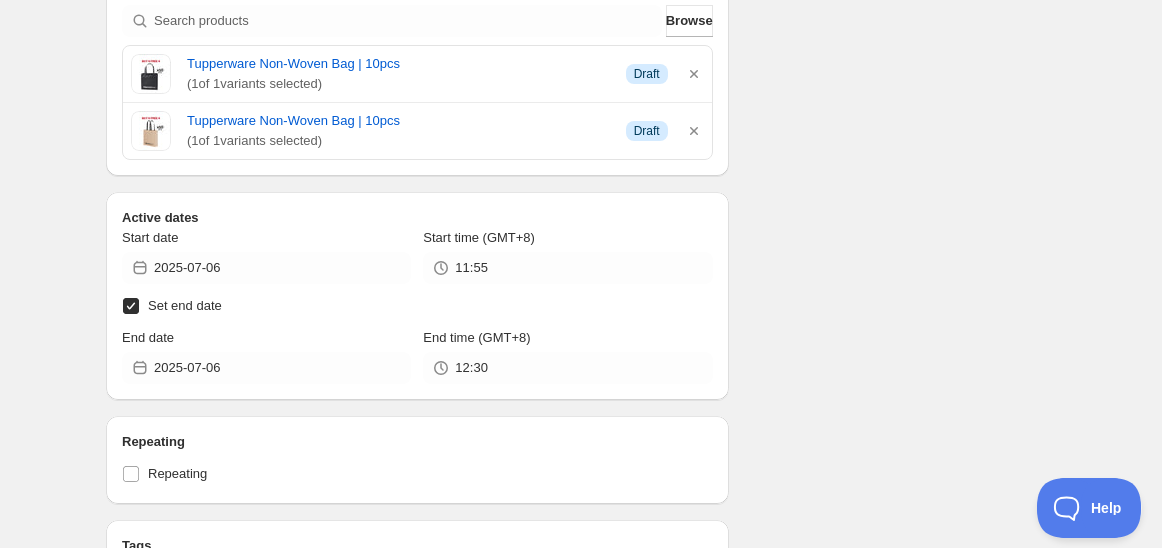 click at bounding box center [694, 74] 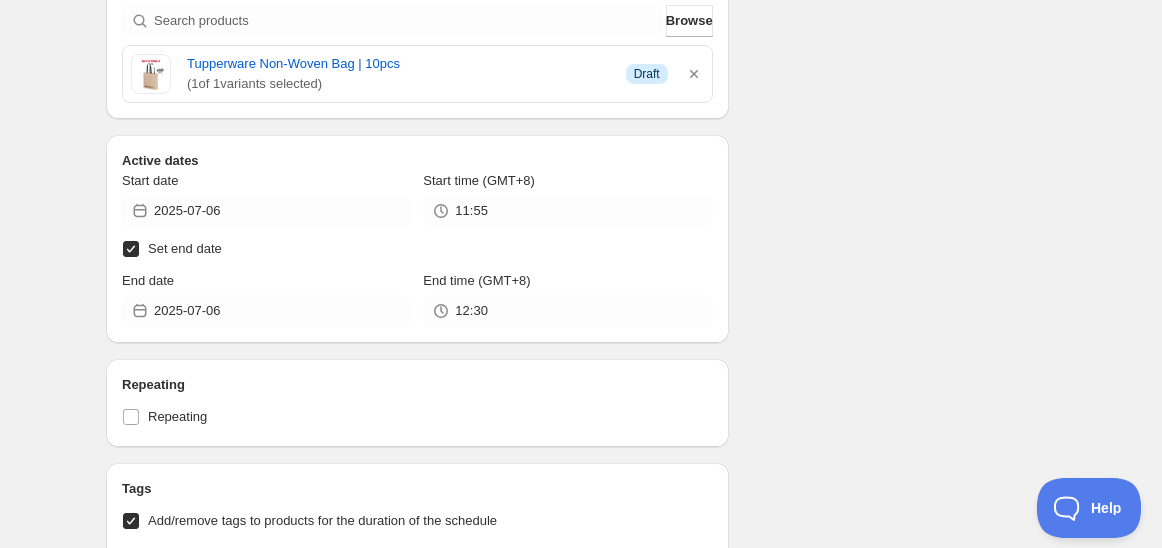 click at bounding box center (694, 74) 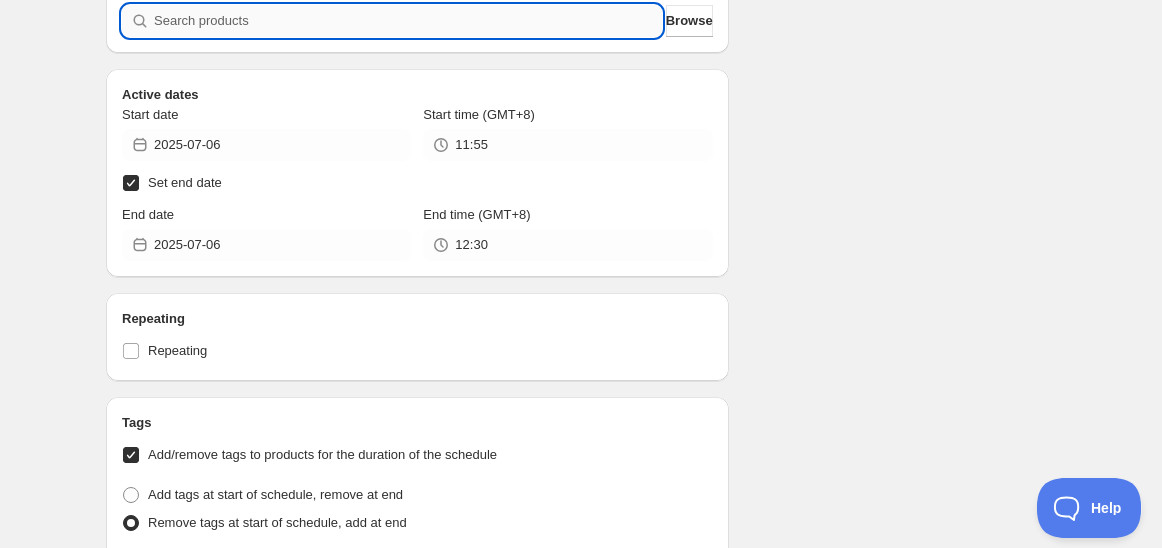 click at bounding box center [408, 21] 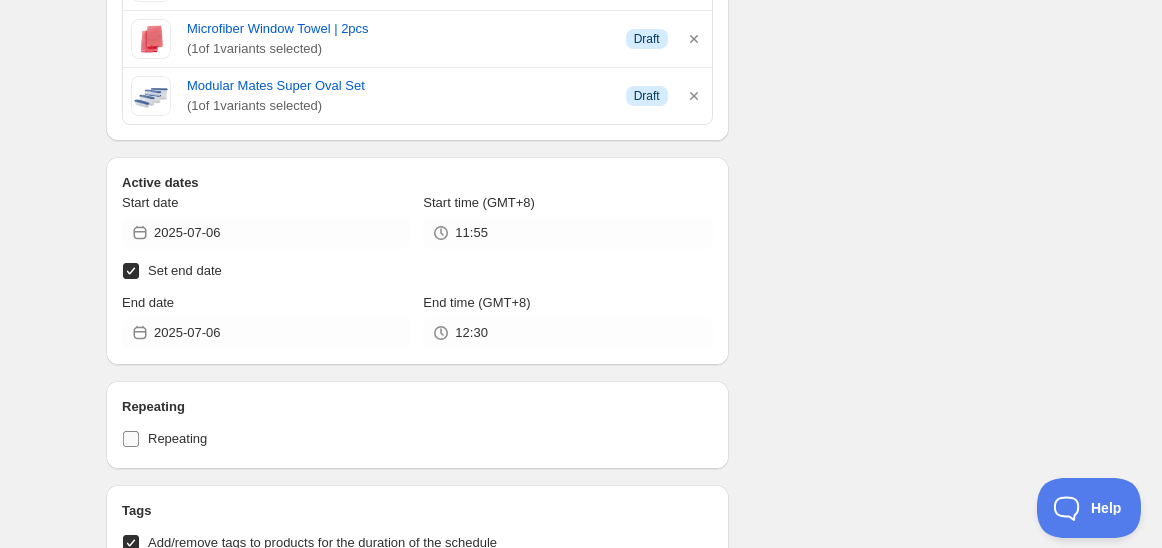 scroll, scrollTop: 888, scrollLeft: 0, axis: vertical 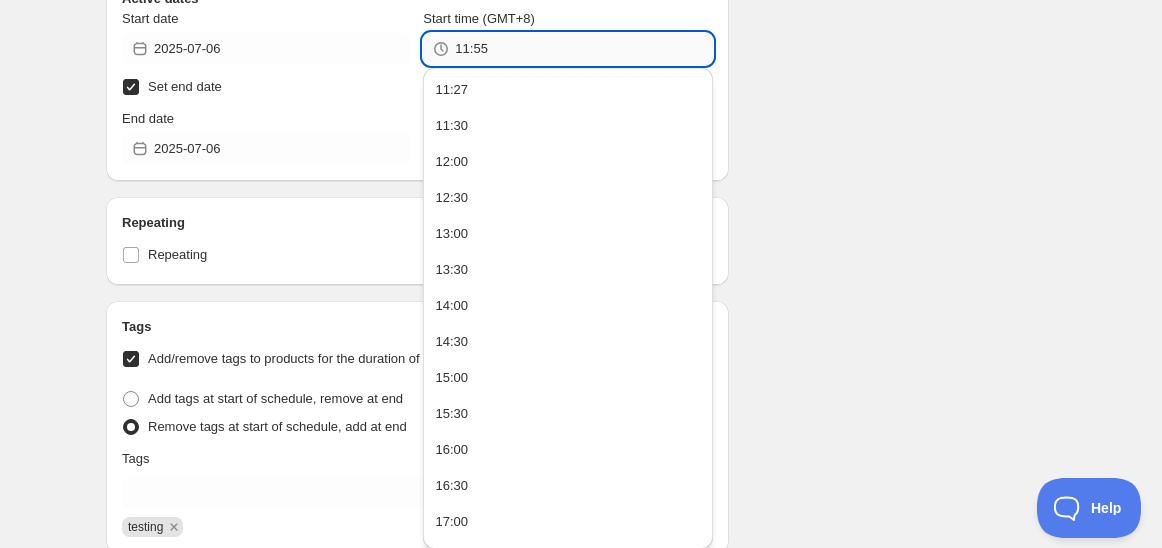 click on "11:55" at bounding box center [583, 49] 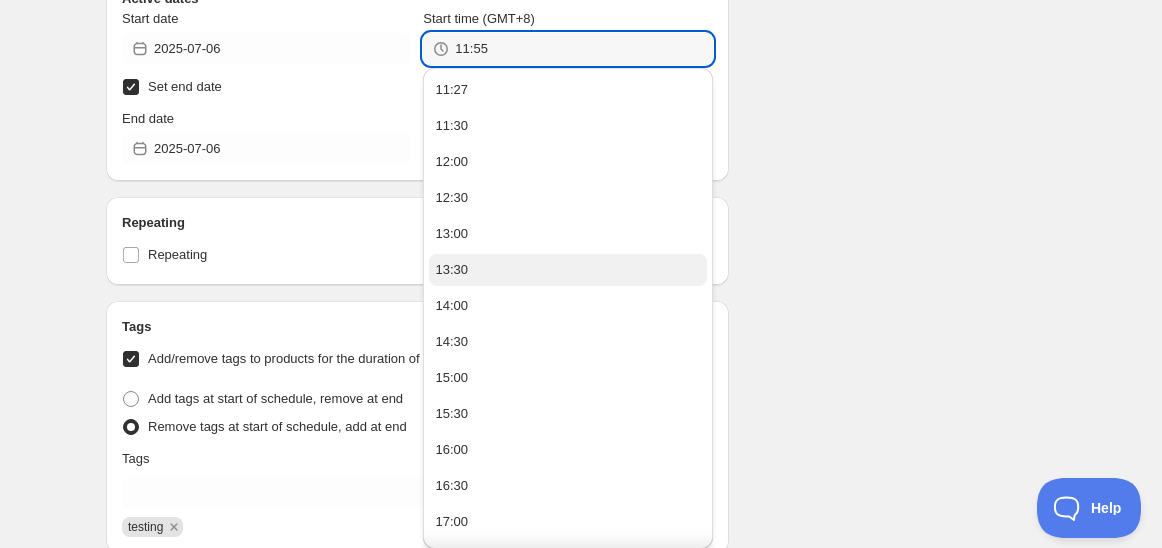click on "13:30" at bounding box center [451, 270] 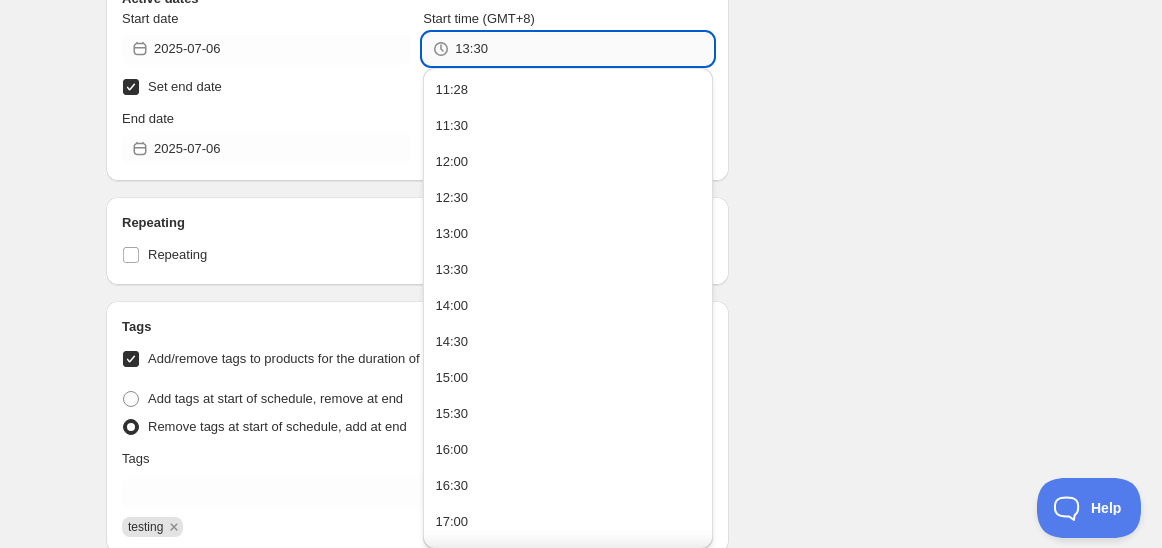 drag, startPoint x: 476, startPoint y: 45, endPoint x: 491, endPoint y: 55, distance: 18.027756 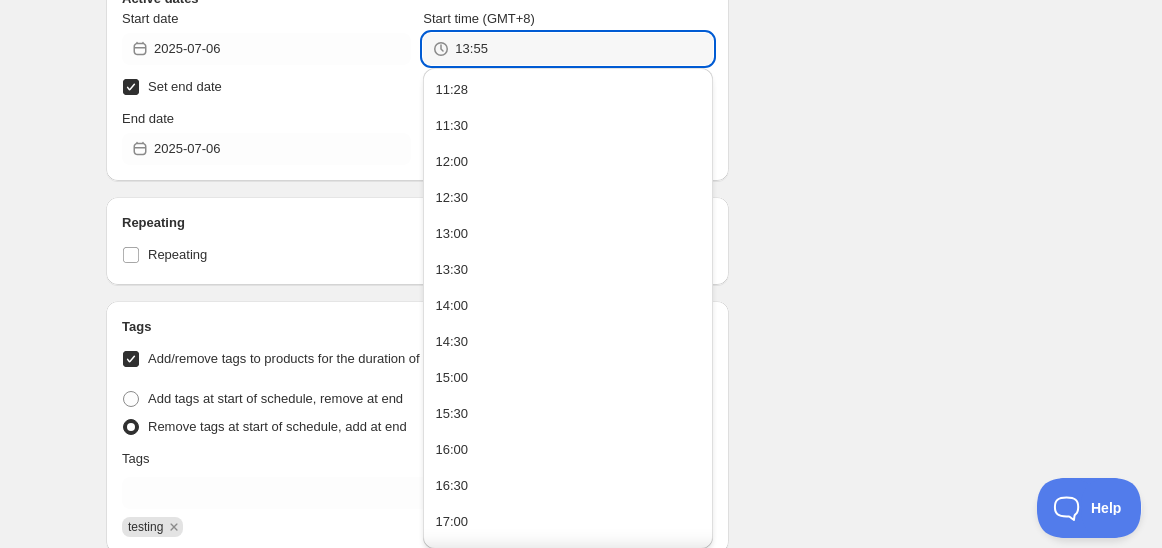 type on "13:55" 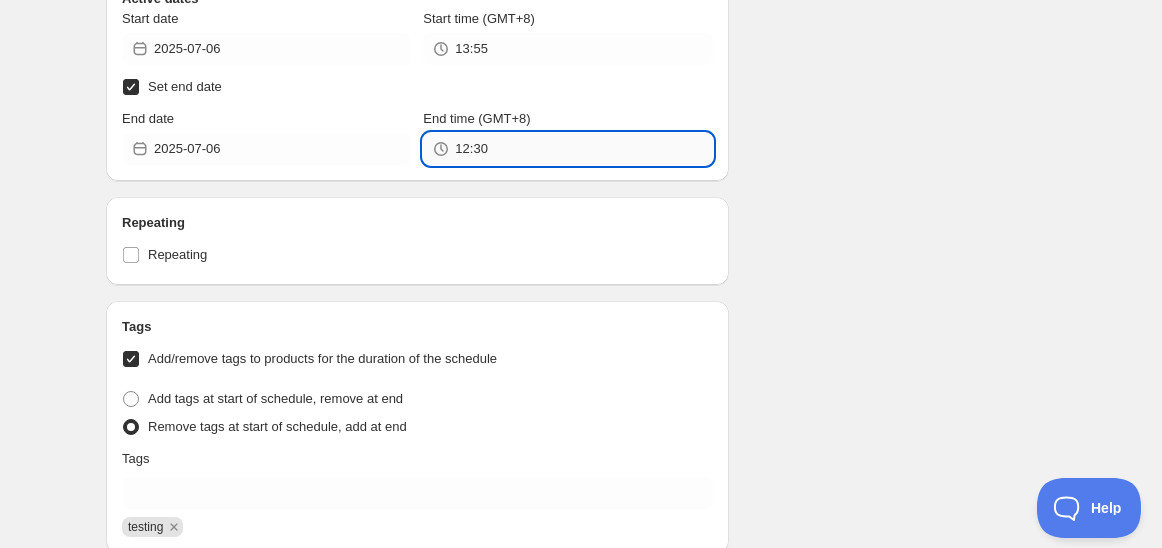 click on "12:30" at bounding box center [583, 149] 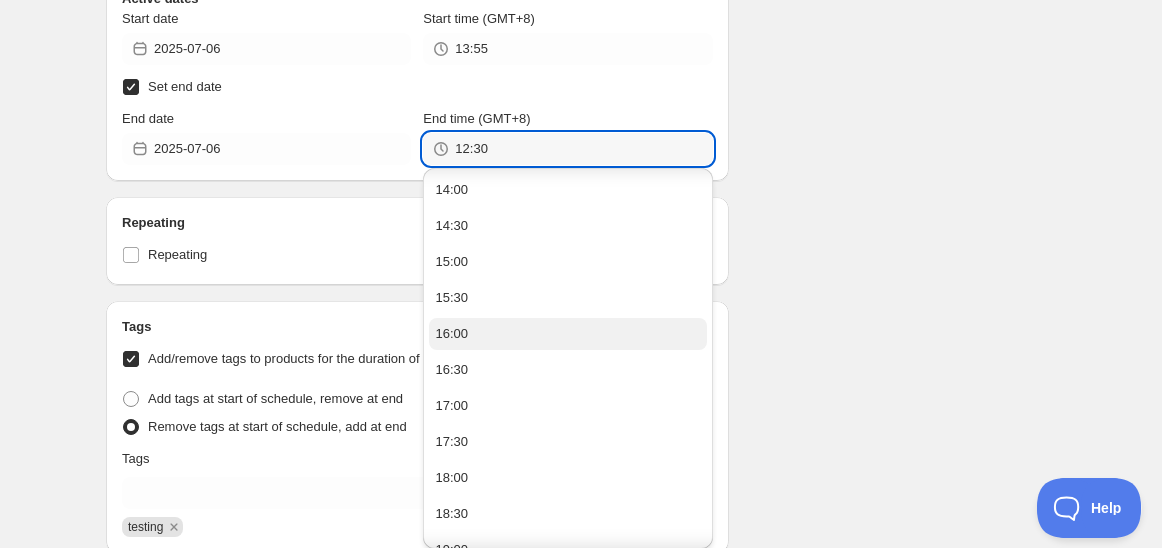 scroll, scrollTop: 346, scrollLeft: 0, axis: vertical 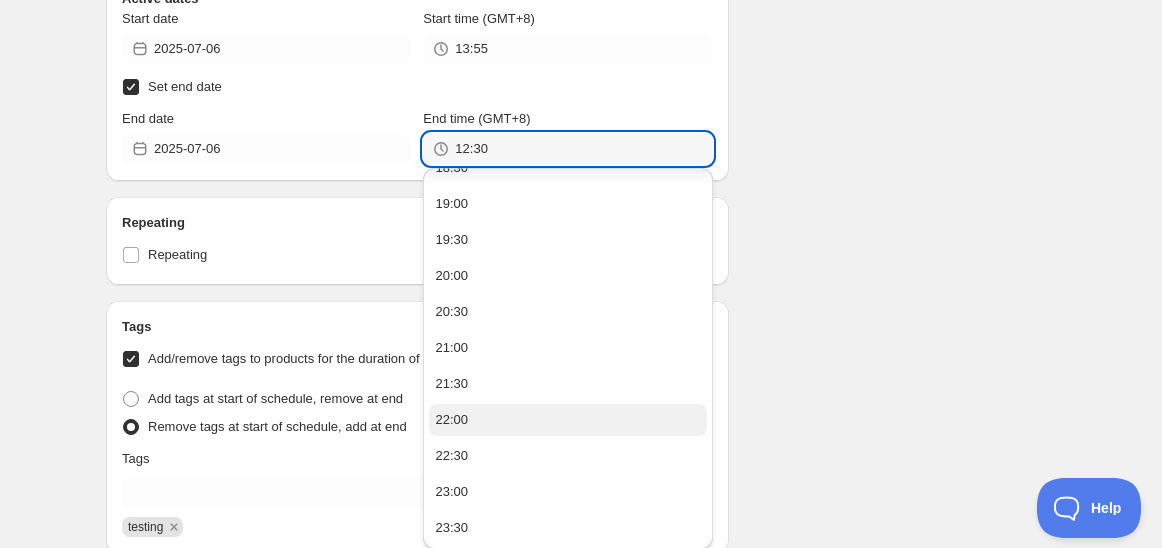 click on "22:00" at bounding box center (567, 420) 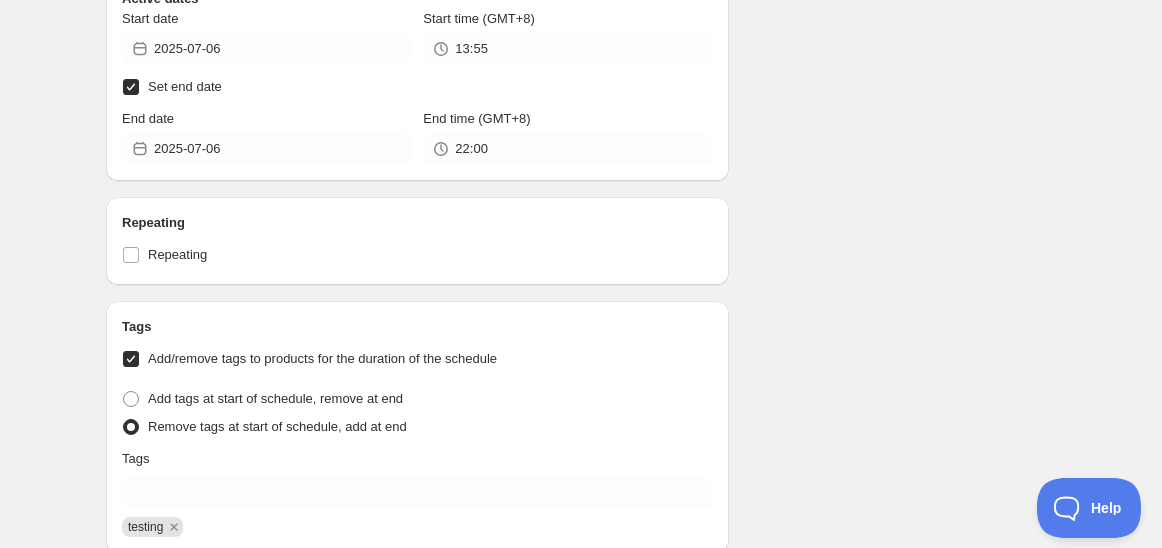 click on "Schedule name Schedule for C7Hiii25 Your customers won't see this Action Action Publish product(s) Products will be published on the start date Unpublish product(s) Products will be unpublished on the start date Product selection Entity type Specific products Specific collections Specific tags Specific vendors Browse Ezy Keeper Signature Square Set ( 1  of   1  variants selected) Info Draft Ezy Rectangular Keeper | 2pcs | 6.5L ( 1  of   1  variants selected) Info Draft Microfiber Window Towel | 2pcs ( 1  of   1  variants selected) Info Draft Modular Mates Super Oval Set ( 1  of   1  variants selected) Info Draft Active dates Start date 2025-07-06 Start time (GMT+8) 13:55 Set end date End date 2025-07-06 End time (GMT+8) 22:00 Repeating Repeating Ok Cancel Every 1 Date range Days Weeks Months Years Days Ends Never On specific date After a number of occurances Tags Add/remove tags to products for the duration of the schedule Tag type Add tags at start of schedule, remove at end Tags testing Countdown timer Type" at bounding box center (573, 138) 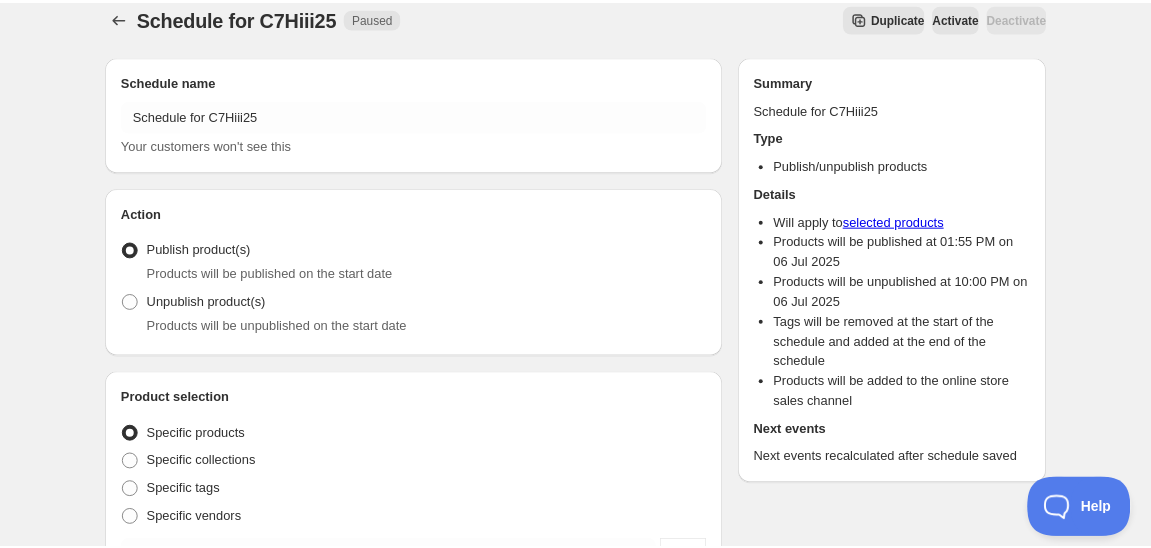 scroll, scrollTop: 0, scrollLeft: 0, axis: both 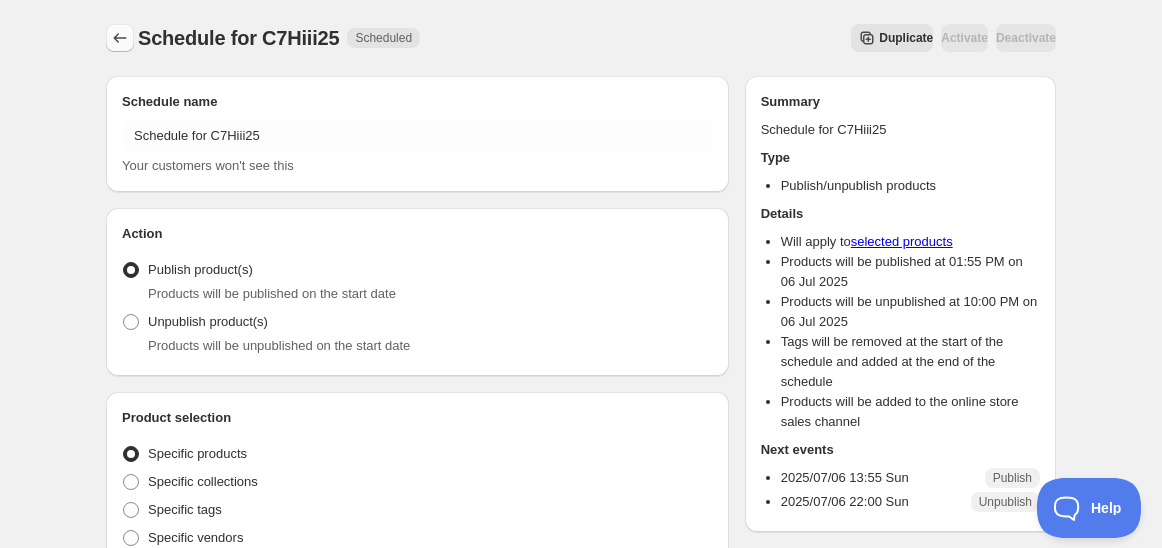 click at bounding box center [120, 38] 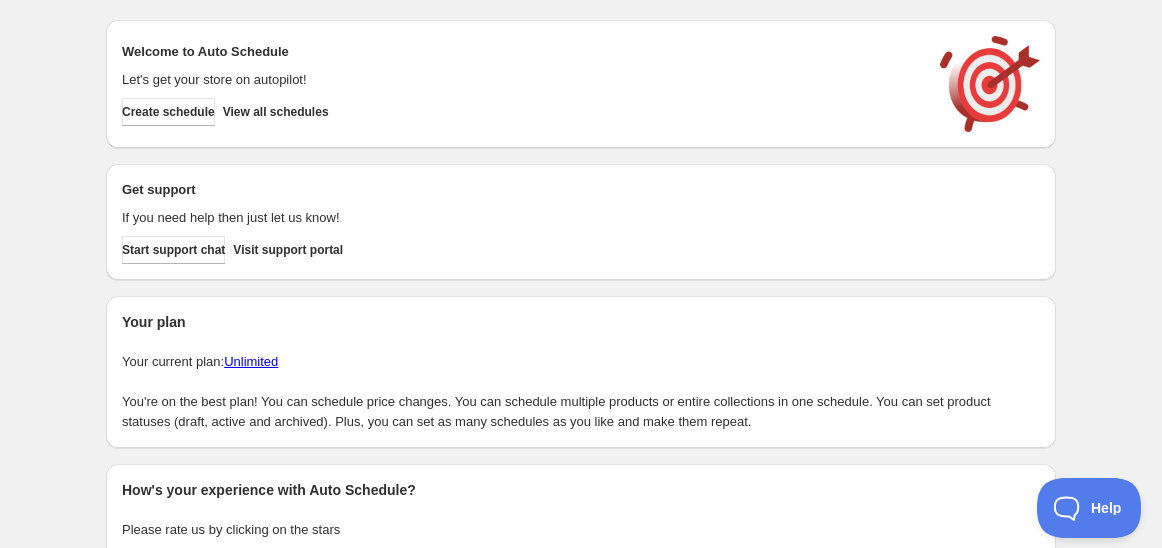 scroll, scrollTop: 0, scrollLeft: 0, axis: both 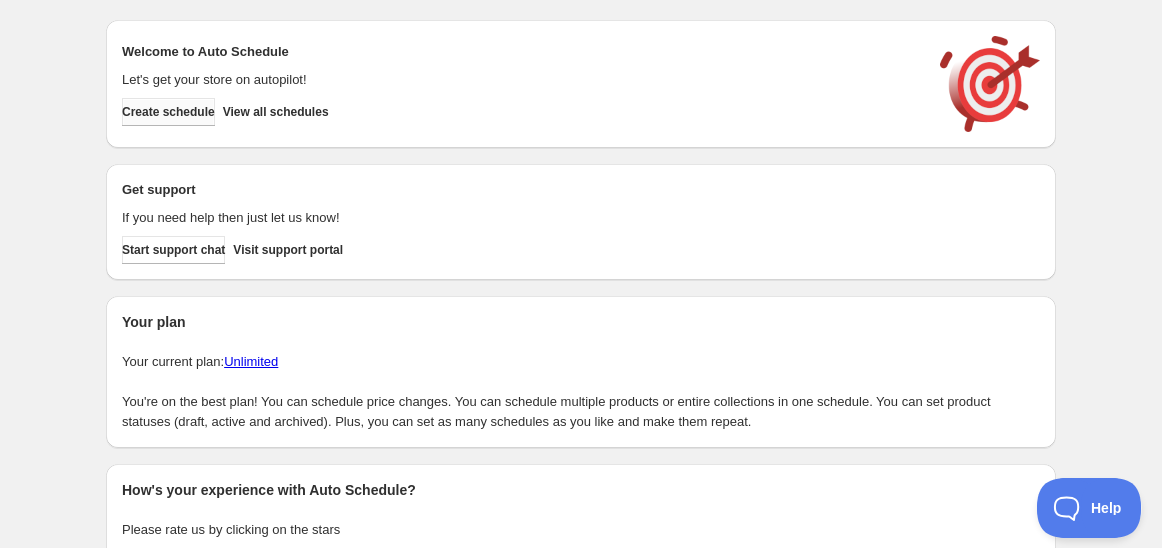 click on "Create schedule" at bounding box center [168, 112] 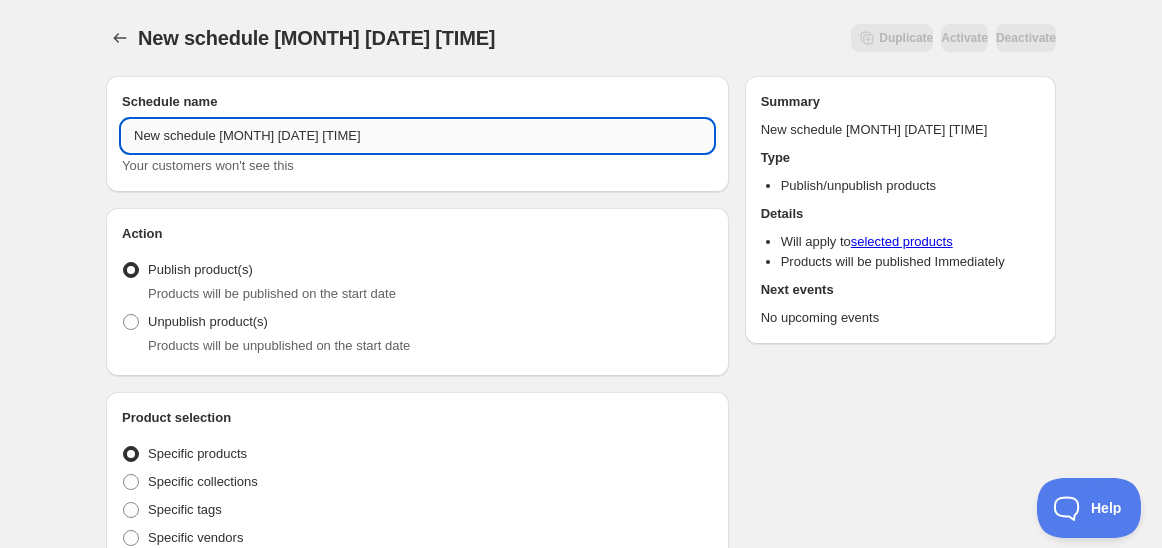 click on "New schedule Jul 06 2025 11:28" at bounding box center [417, 136] 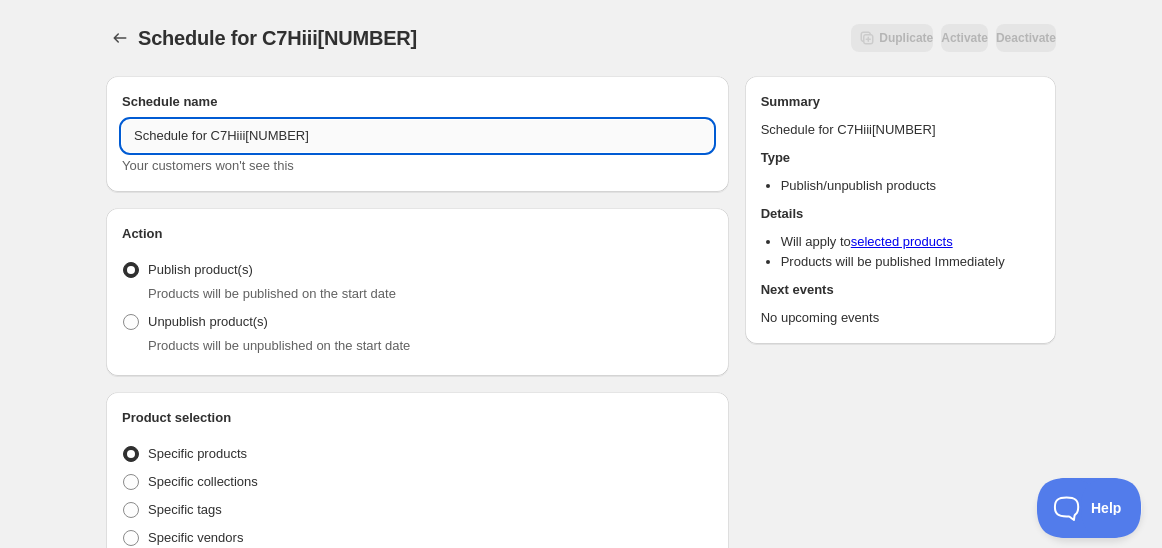 drag, startPoint x: 211, startPoint y: 134, endPoint x: 326, endPoint y: 137, distance: 115.03912 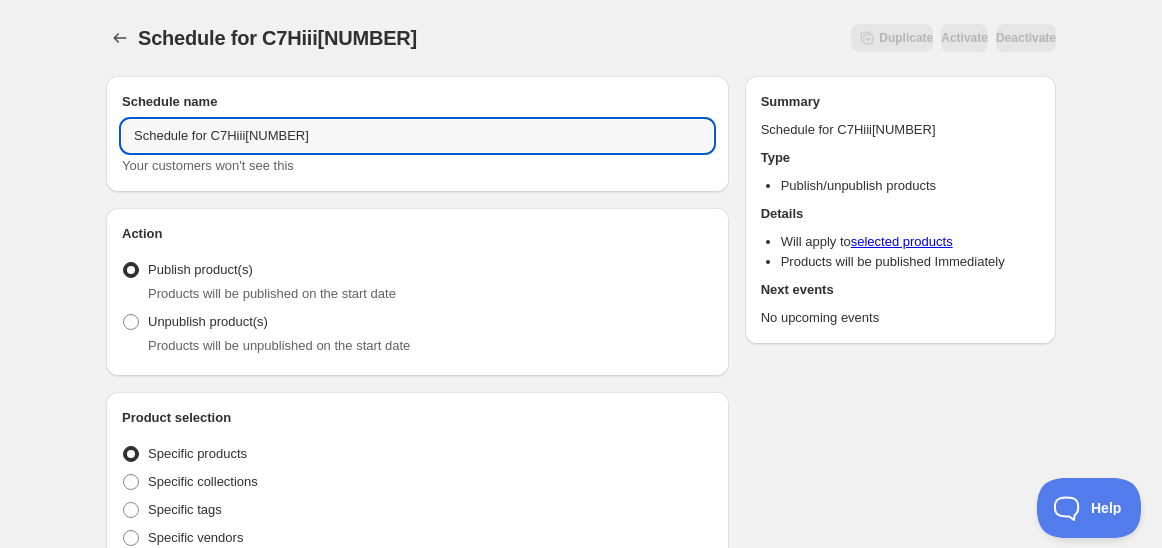 type on "Schedule for C7Hiii25" 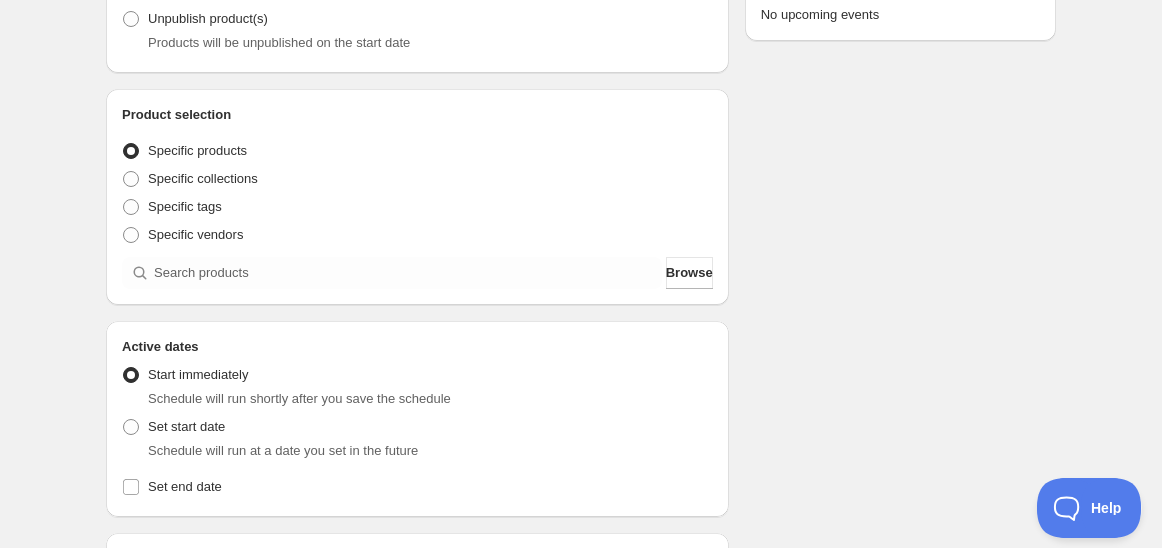 scroll, scrollTop: 333, scrollLeft: 0, axis: vertical 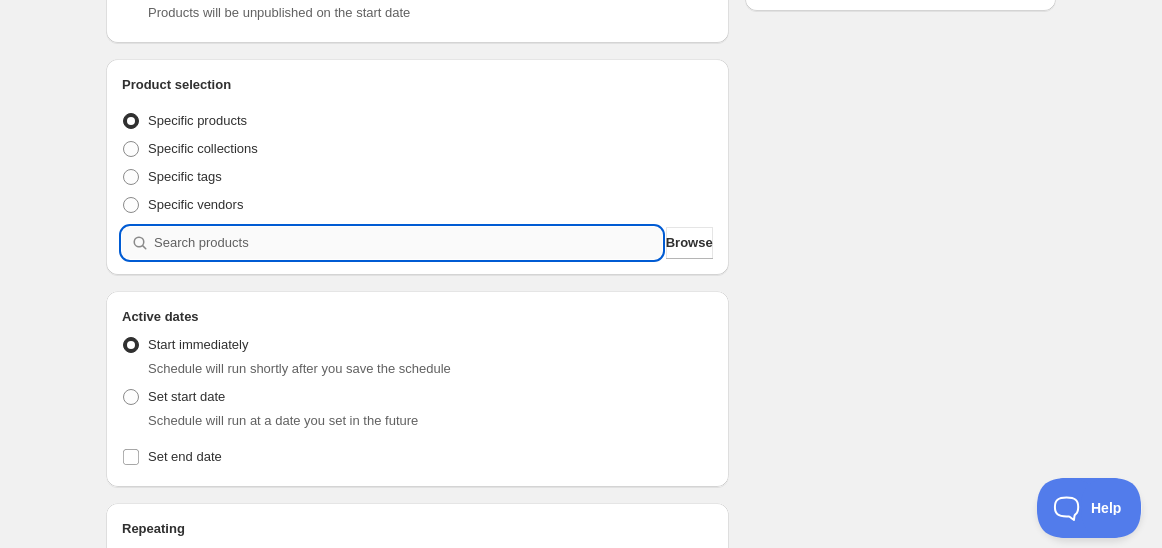 click at bounding box center (408, 243) 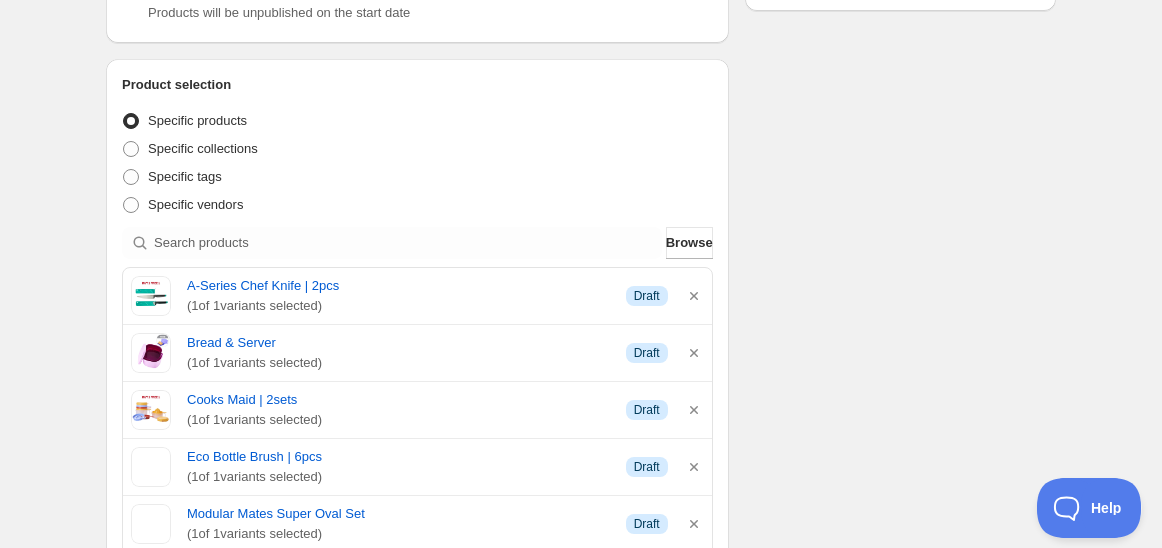 click on "Schedule name Schedule for C7Hiii25 Your customers won't see this Action Action Publish product(s) Products will be published on the start date Unpublish product(s) Products will be unpublished on the start date Product selection Entity type Specific products Specific collections Specific tags Specific vendors Browse A-Series Chef Knife | 2pcs ( 1  of   1  variants selected) Info Draft Bread & Server ( 1  of   1  variants selected) Info Draft Cooks Maid | 2sets ( 1  of   1  variants selected) Info Draft Eco Bottle Brush | 6pcs ( 1  of   1  variants selected) Info Draft Modular Mates Super Oval Set ( 1  of   1  variants selected) Info Draft Turbo Chopper | 4pcs | 300ml ( 1  of   1  variants selected) Info Draft Active dates Active Date Type Start immediately Schedule will run shortly after you save the schedule Set start date Schedule will run at a date you set in the future Set end date Repeating Repeating Ok Cancel Every 1 Date range Days Weeks Months Years Days Ends Never On specific date Tags Sales channel" at bounding box center [573, 614] 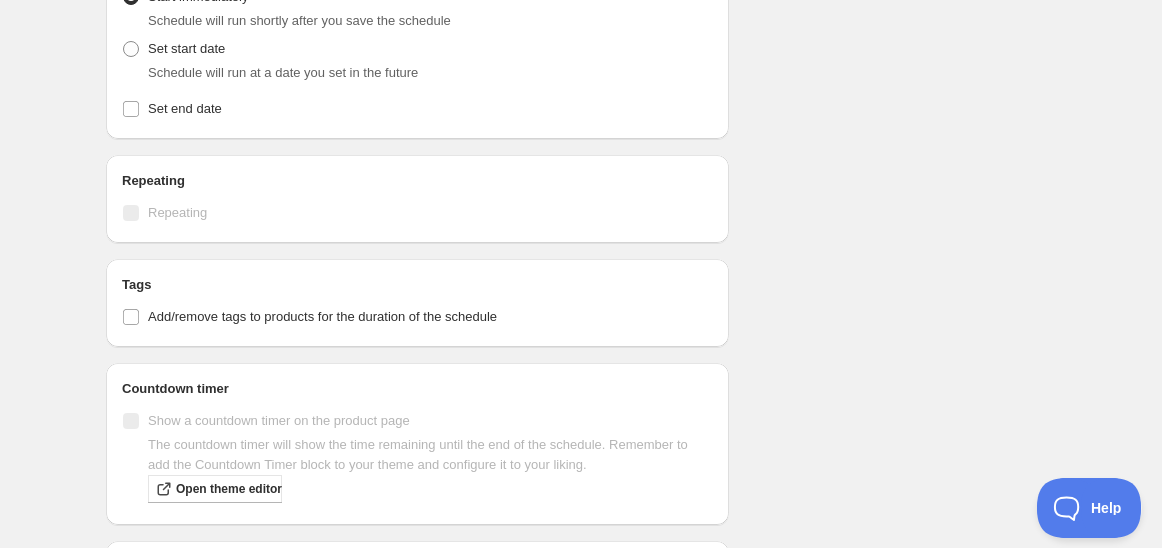 scroll, scrollTop: 1000, scrollLeft: 0, axis: vertical 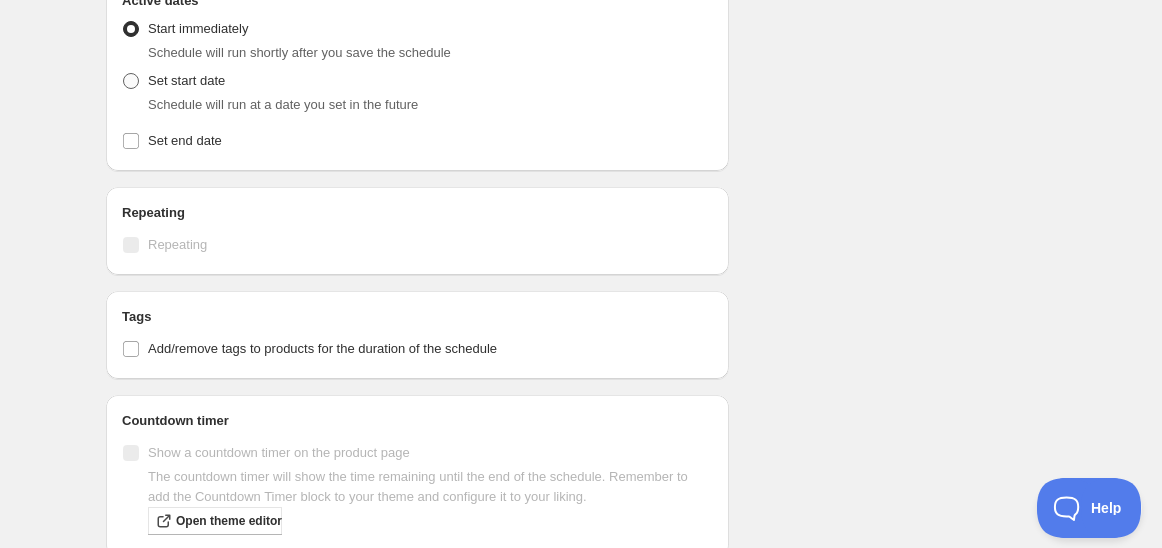 click on "Set start date" at bounding box center [186, 80] 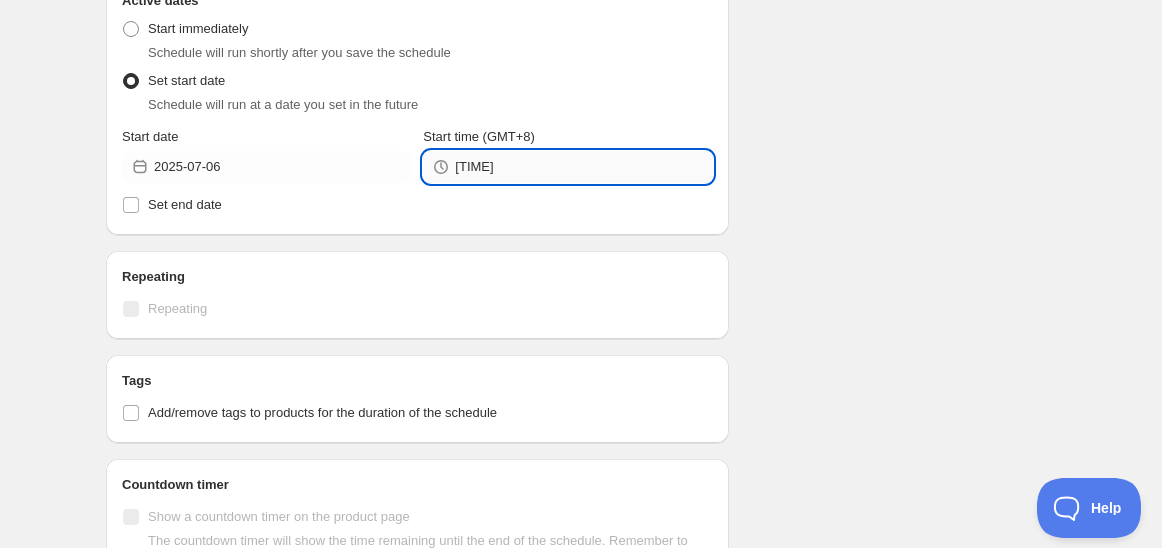 click on "11:28" at bounding box center [583, 167] 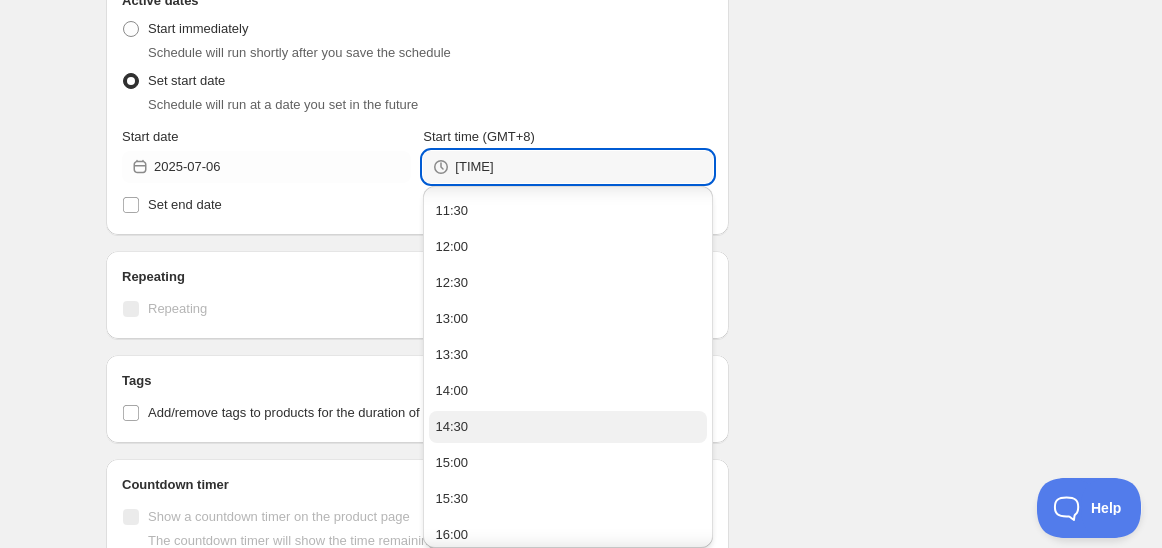 scroll, scrollTop: 0, scrollLeft: 0, axis: both 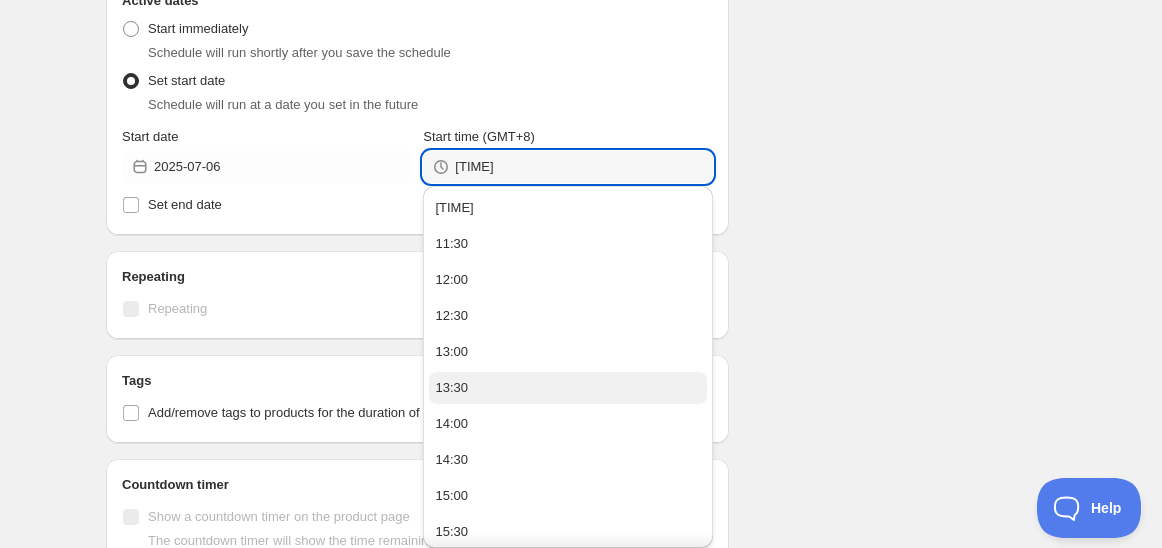 click on "13:30" at bounding box center [567, 388] 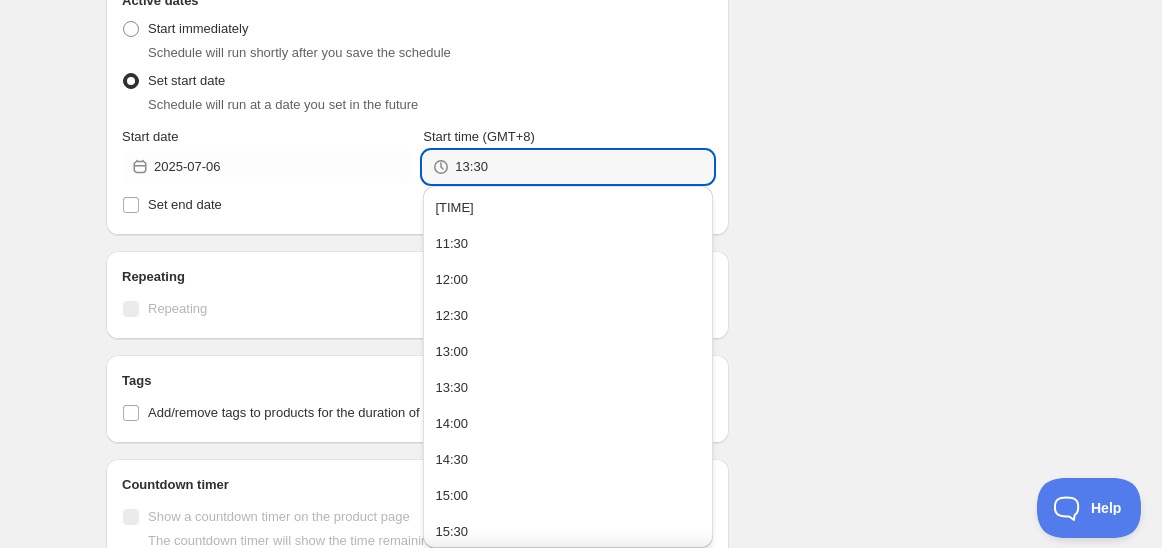 drag, startPoint x: 473, startPoint y: 177, endPoint x: 492, endPoint y: 180, distance: 19.235384 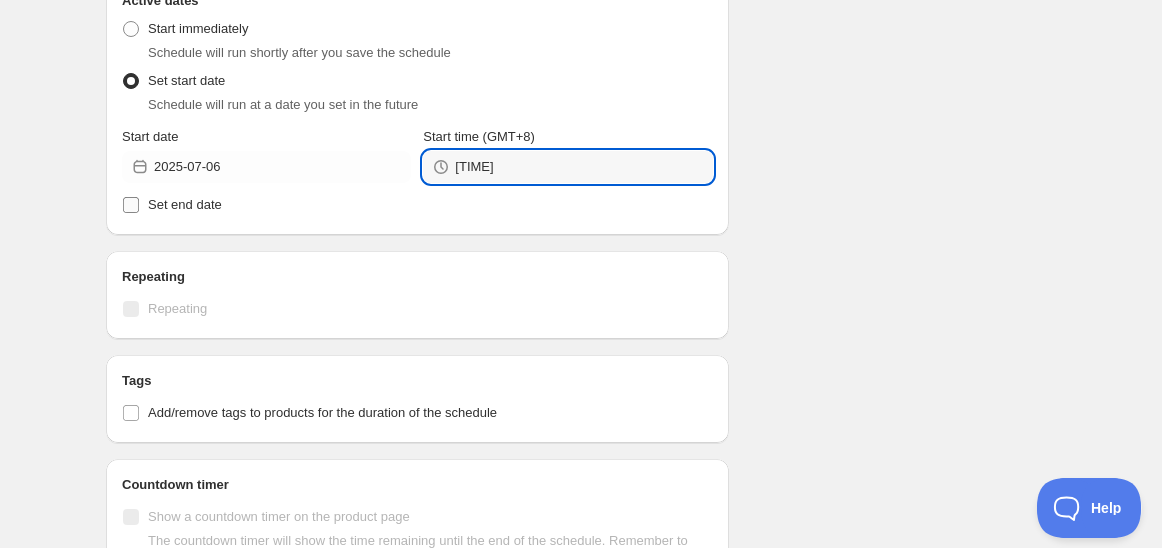 type on "13:55" 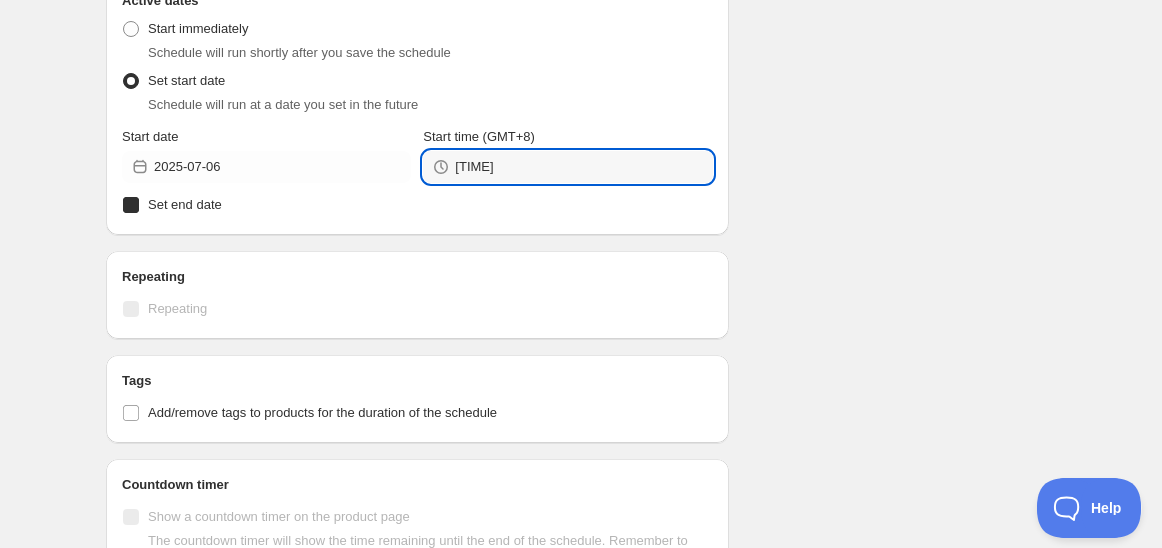 checkbox on "true" 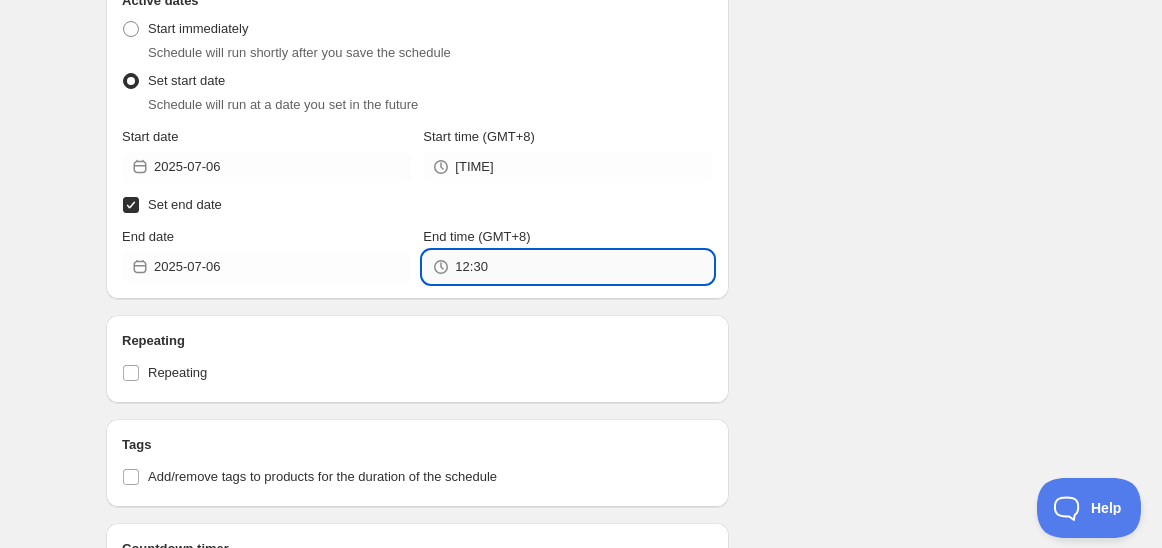 click on "12:30" at bounding box center (583, 267) 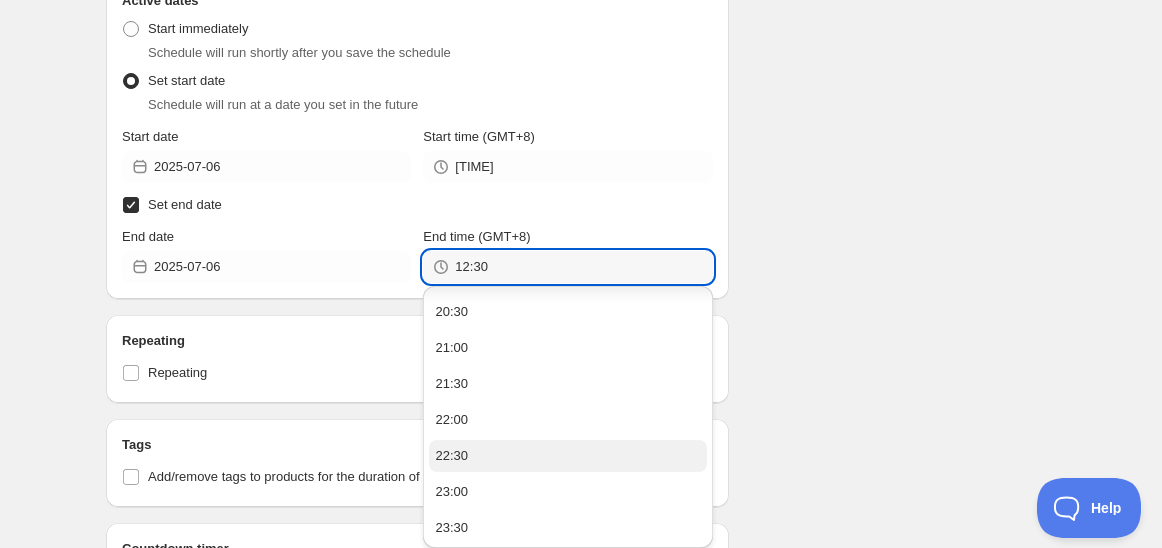 scroll, scrollTop: 465, scrollLeft: 0, axis: vertical 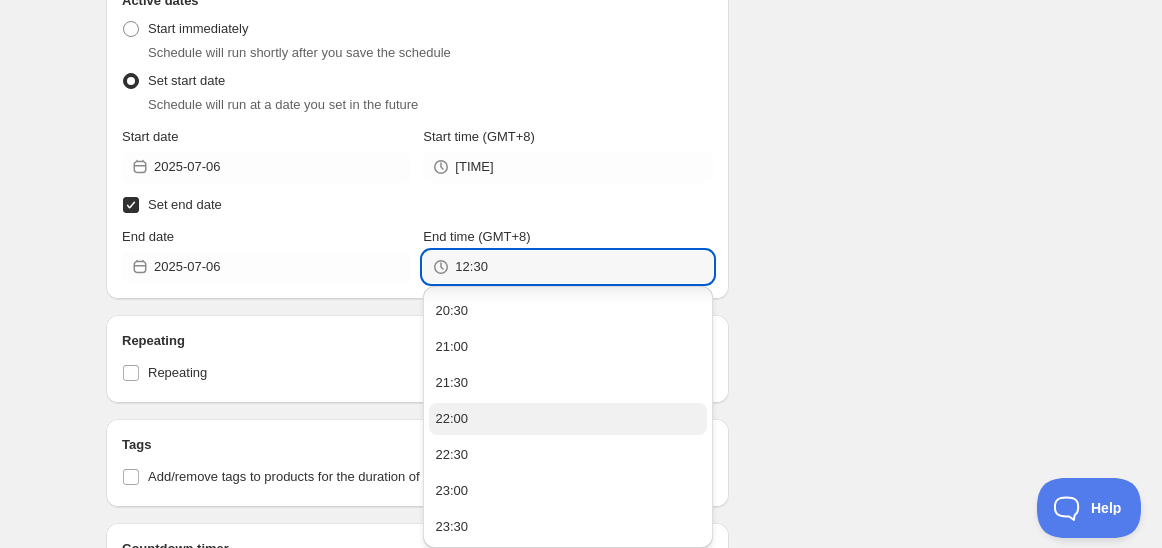 click on "22:00" at bounding box center (567, 419) 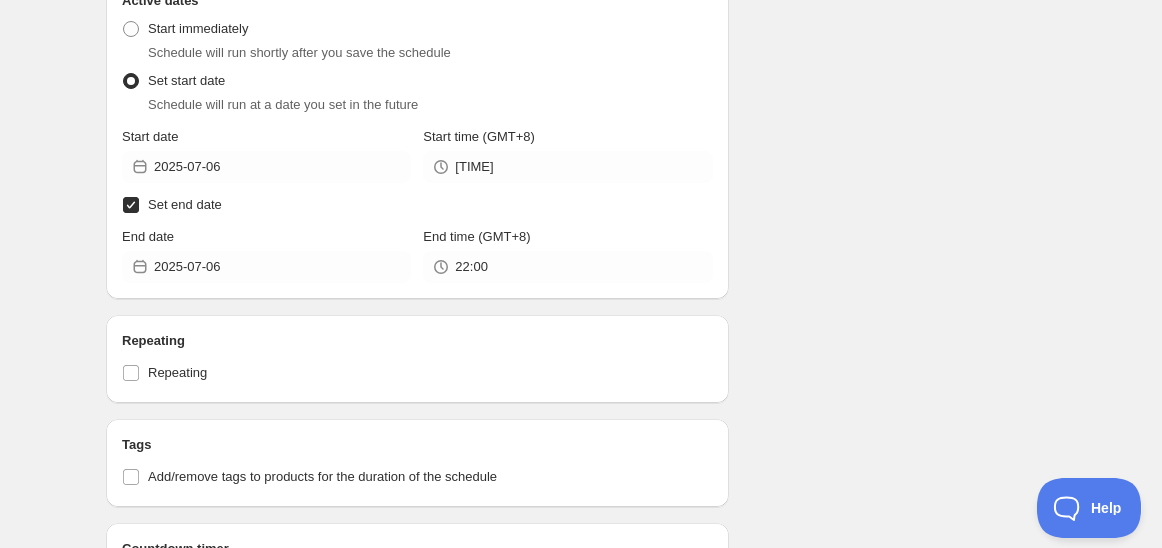 click on "Schedule name Schedule for C7Hiii25 Your customers won't see this Action Action Publish product(s) Products will be published on the start date Unpublish product(s) Products will be unpublished on the start date Product selection Entity type Specific products Specific collections Specific tags Specific vendors Browse A-Series Chef Knife | 2pcs ( 1  of   1  variants selected) Info Draft Bread & Server ( 1  of   1  variants selected) Info Draft Cooks Maid | 2sets ( 1  of   1  variants selected) Info Draft Eco Bottle Brush | 6pcs ( 1  of   1  variants selected) Info Draft Modular Mates Super Oval Set ( 1  of   1  variants selected) Info Draft Turbo Chopper | 4pcs | 300ml ( 1  of   1  variants selected) Info Draft Active dates Active Date Type Start immediately Schedule will run shortly after you save the schedule Set start date Schedule will run at a date you set in the future Start date 2025-07-06 Start time (GMT+8) 13:55 Set end date End date 2025-07-06 End time (GMT+8) 22:00 Repeating Repeating Ok Cancel 1" at bounding box center [573, 59] 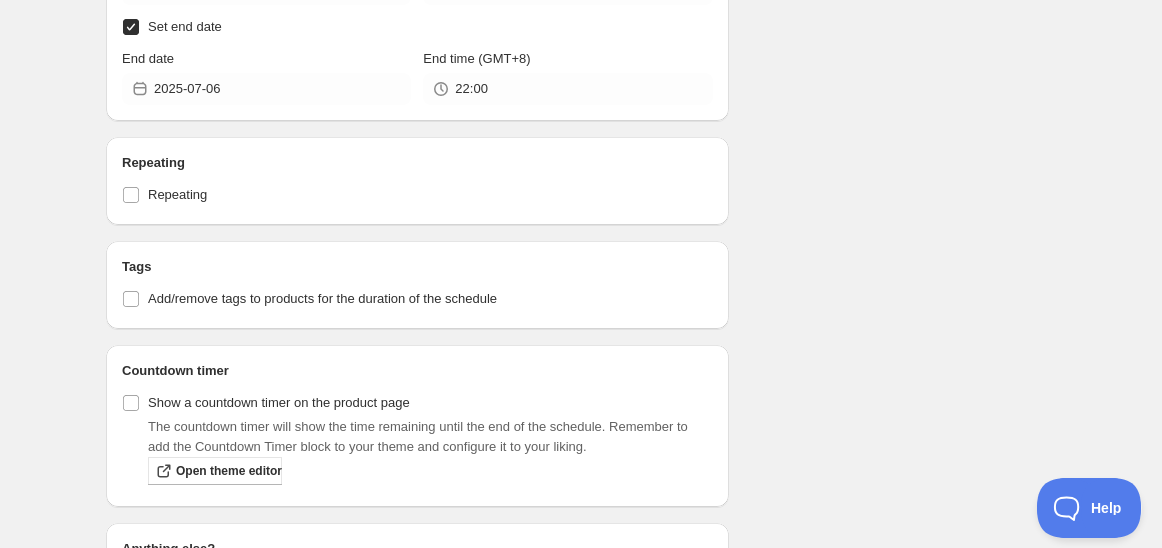 scroll, scrollTop: 1222, scrollLeft: 0, axis: vertical 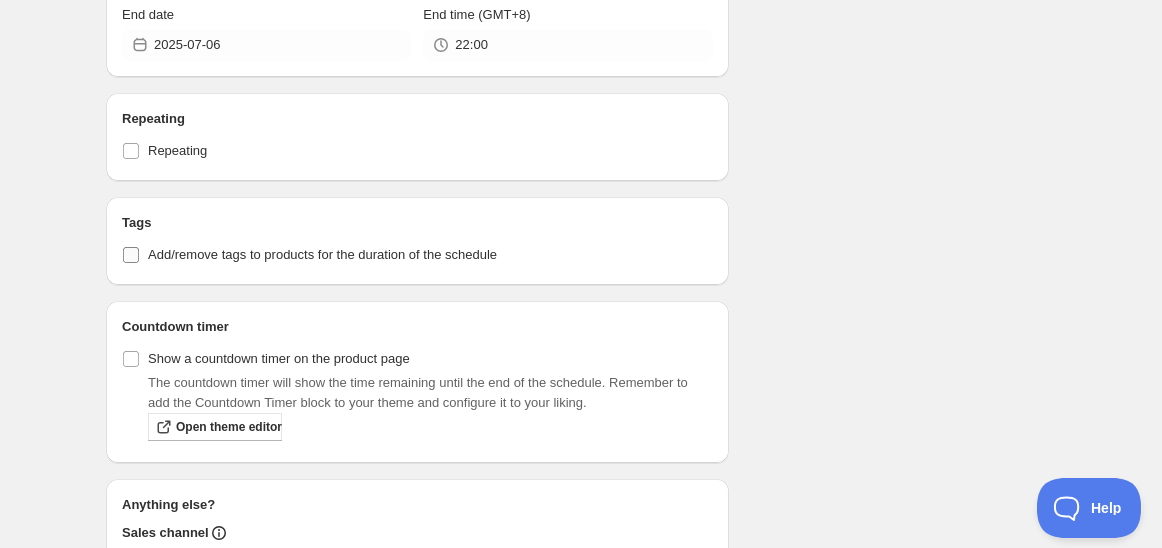 click on "Add/remove tags to products for the duration of the schedule" at bounding box center [322, 254] 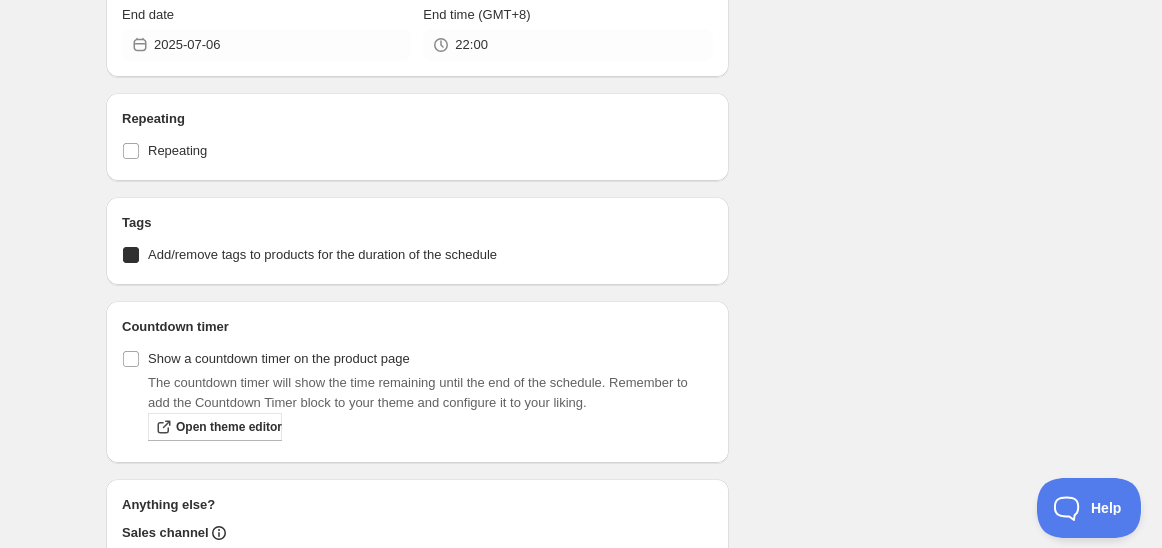 checkbox on "true" 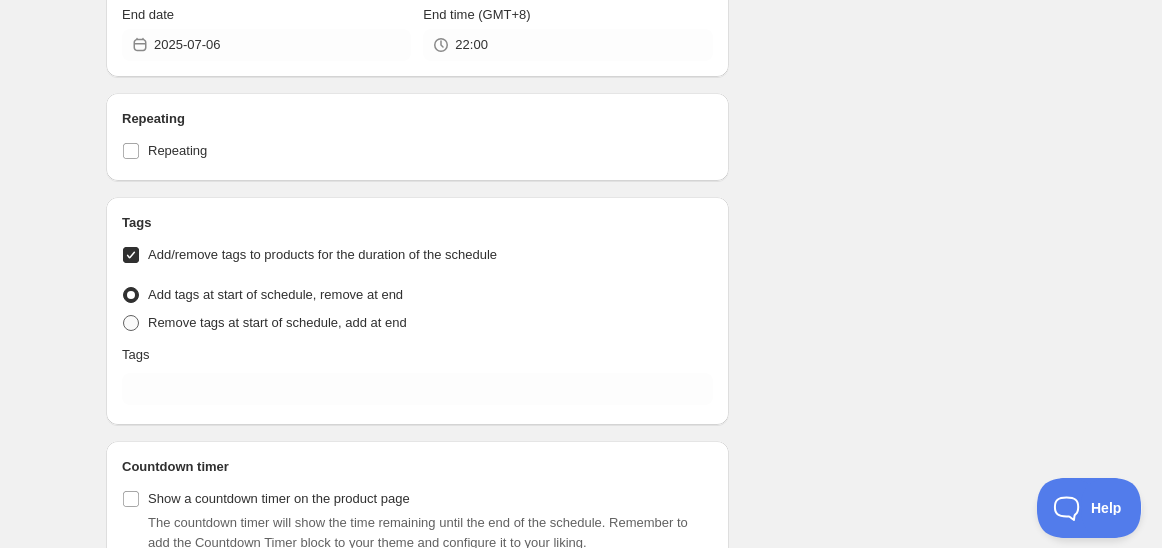 click on "Remove tags at start of schedule, add at end" at bounding box center [277, 322] 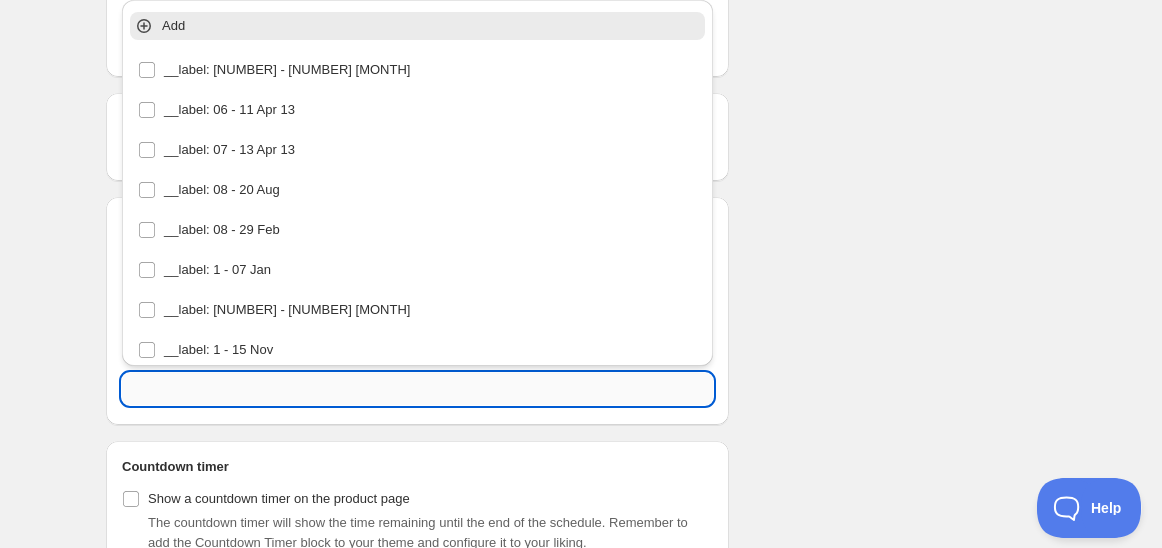 click at bounding box center (417, 389) 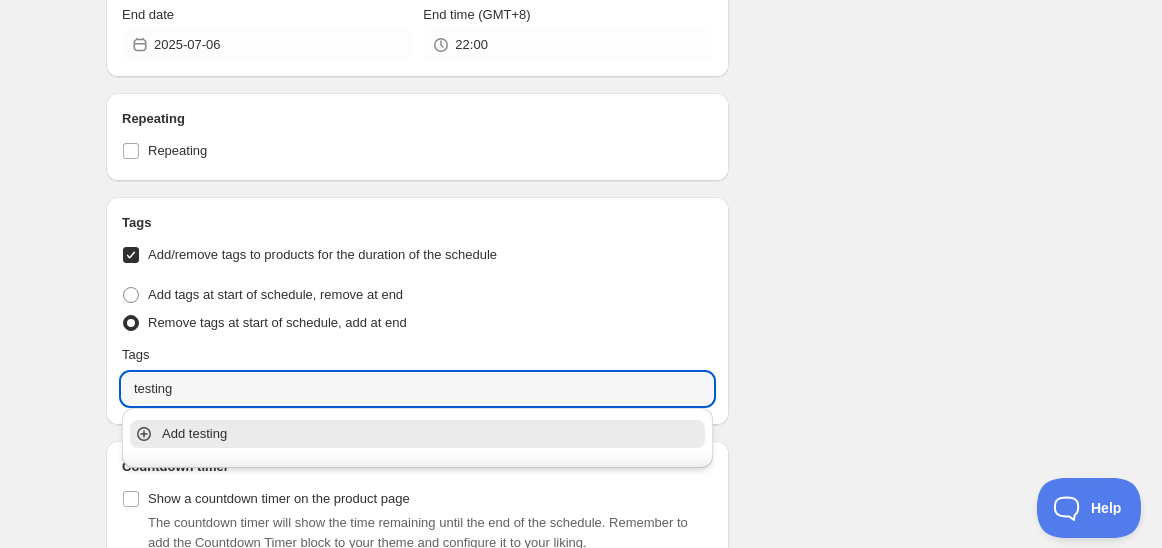 click on "Add testing" at bounding box center [417, 434] 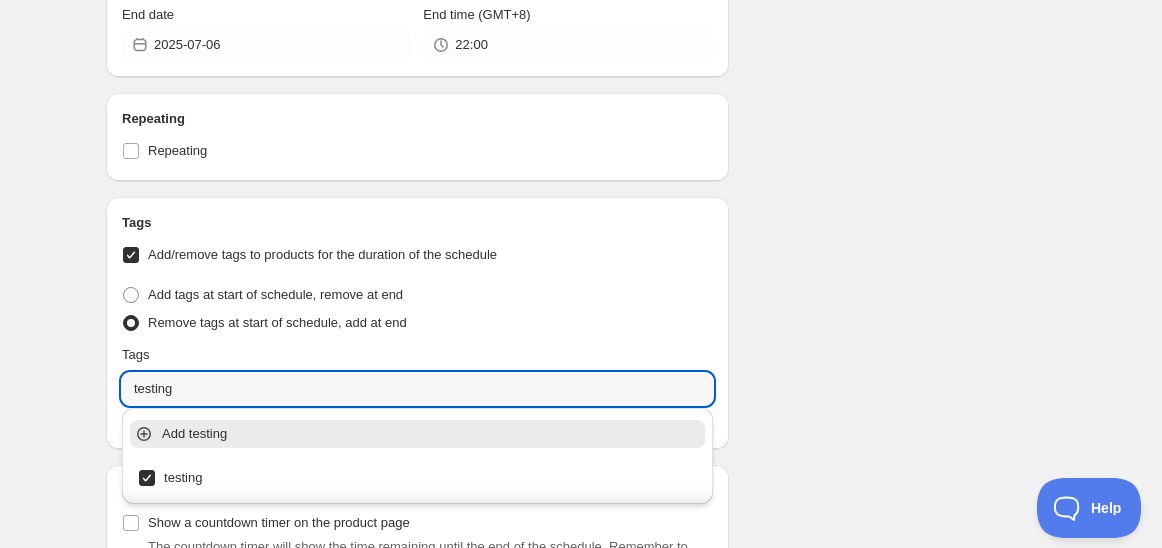 type on "testing" 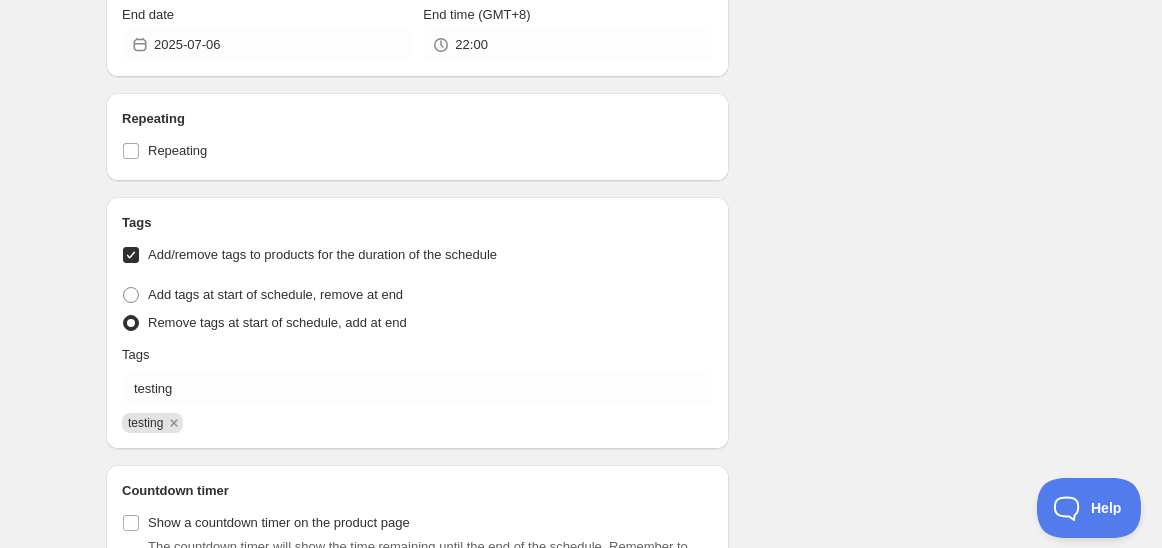 click on "Schedule name Schedule for C7Hiii25 Your customers won't see this Action Action Publish product(s) Products will be published on the start date Unpublish product(s) Products will be unpublished on the start date Product selection Entity type Specific products Specific collections Specific tags Specific vendors Browse A-Series Chef Knife | 2pcs ( 1  of   1  variants selected) Info Draft Bread & Server ( 1  of   1  variants selected) Info Draft Cooks Maid | 2sets ( 1  of   1  variants selected) Info Draft Eco Bottle Brush | 6pcs ( 1  of   1  variants selected) Info Draft Modular Mates Super Oval Set ( 1  of   1  variants selected) Info Draft Turbo Chopper | 4pcs | 300ml ( 1  of   1  variants selected) Info Draft Active dates Active Date Type Start immediately Schedule will run shortly after you save the schedule Set start date Schedule will run at a date you set in the future Start date 2025-07-06 Start time (GMT+8) 13:55 Set end date End date 2025-07-06 End time (GMT+8) 22:00 Repeating Repeating Ok Cancel 1" at bounding box center [573, -81] 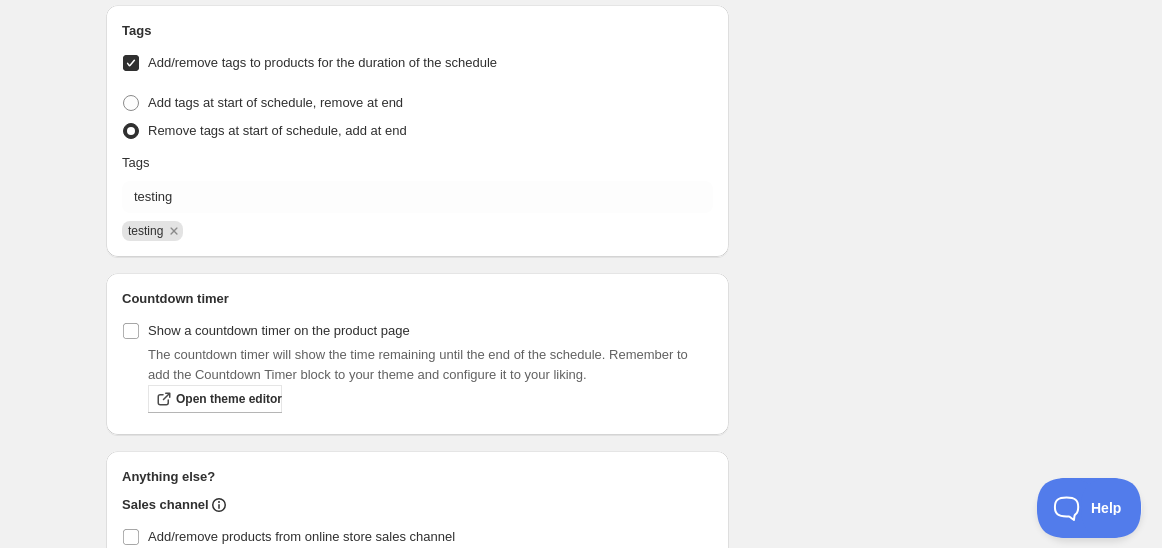scroll, scrollTop: 1444, scrollLeft: 0, axis: vertical 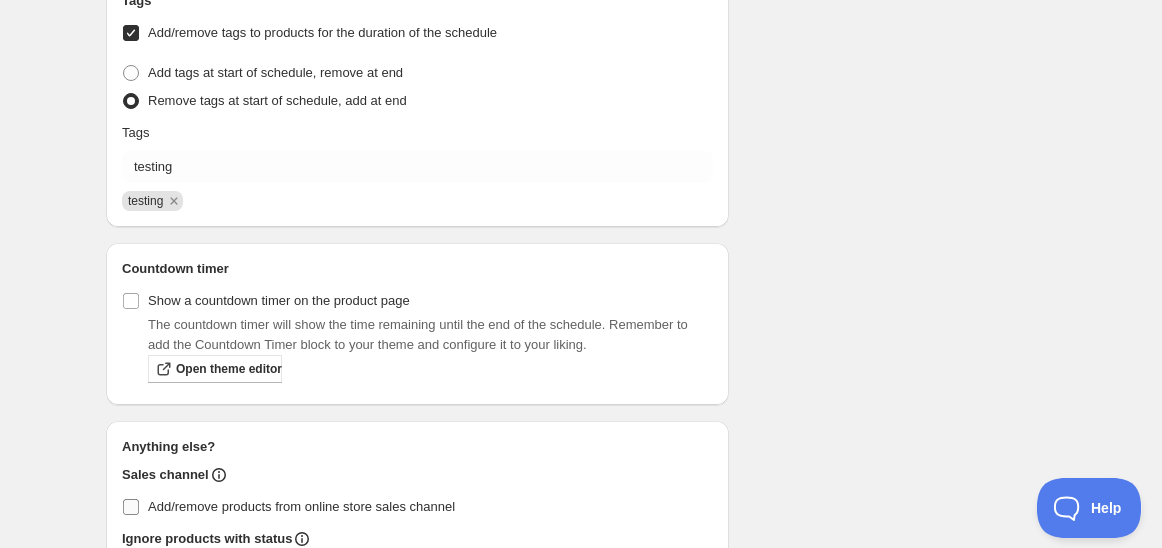 click on "Add/remove products from online store sales channel" at bounding box center (301, 506) 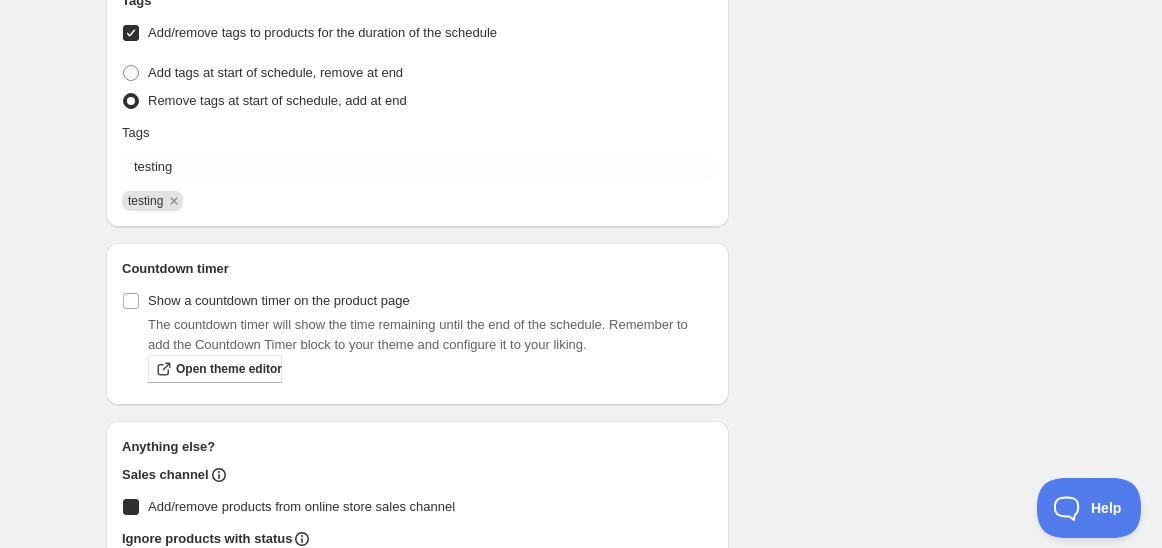checkbox on "true" 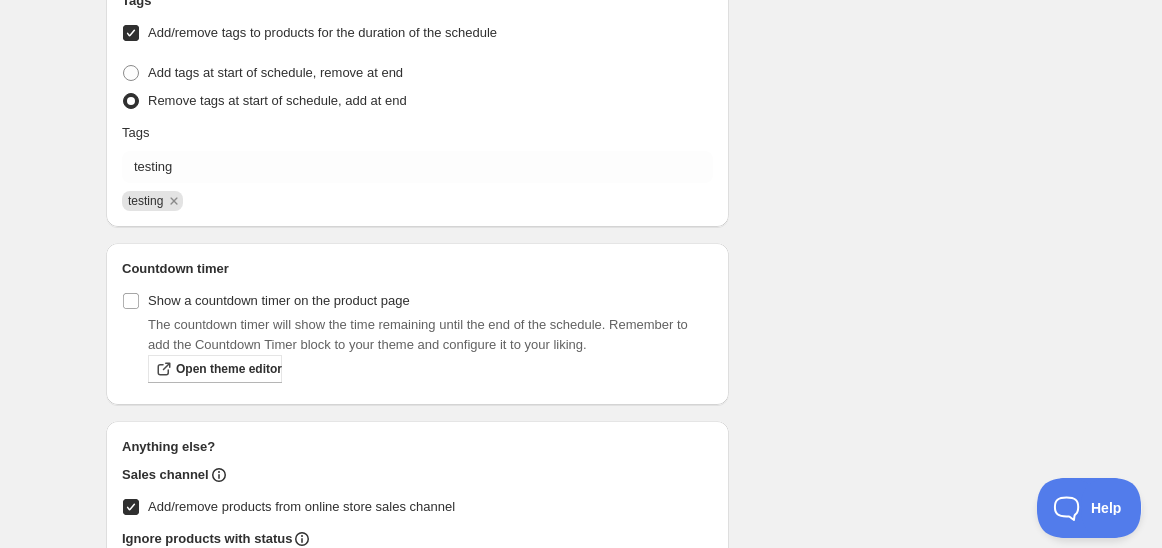 click on "Schedule name Schedule for C7Hiii25 Your customers won't see this Action Action Publish product(s) Products will be published on the start date Unpublish product(s) Products will be unpublished on the start date Product selection Entity type Specific products Specific collections Specific tags Specific vendors Browse A-Series Chef Knife | 2pcs ( 1  of   1  variants selected) Info Draft Bread & Server ( 1  of   1  variants selected) Info Draft Cooks Maid | 2sets ( 1  of   1  variants selected) Info Draft Eco Bottle Brush | 6pcs ( 1  of   1  variants selected) Info Draft Modular Mates Super Oval Set ( 1  of   1  variants selected) Info Draft Turbo Chopper | 4pcs | 300ml ( 1  of   1  variants selected) Info Draft Active dates Active Date Type Start immediately Schedule will run shortly after you save the schedule Set start date Schedule will run at a date you set in the future Start date 2025-07-06 Start time (GMT+8) 13:55 Set end date End date 2025-07-06 End time (GMT+8) 22:00 Repeating Repeating Ok Cancel 1" at bounding box center (573, -303) 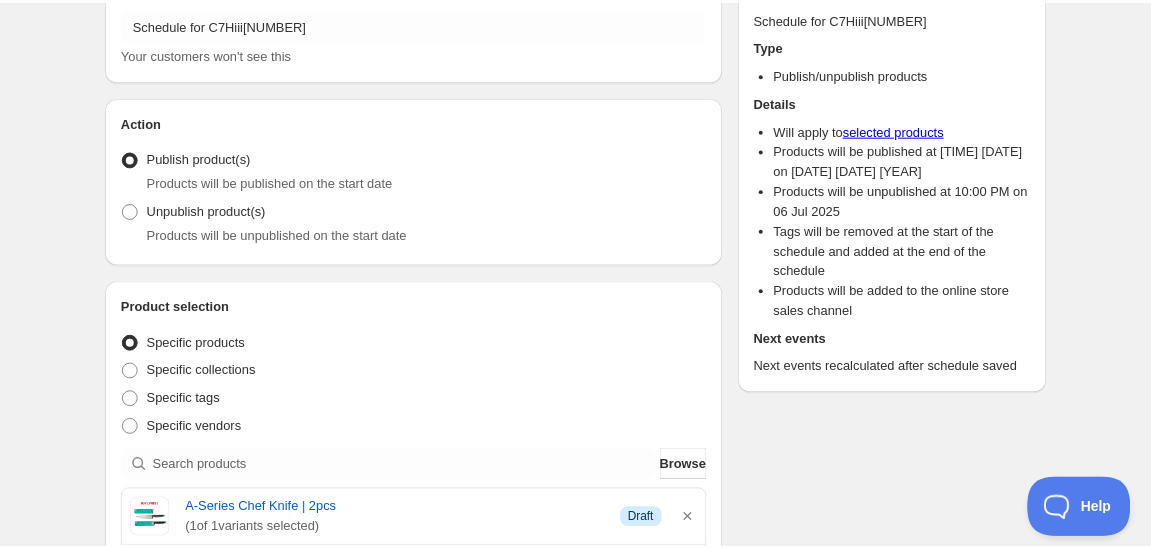 scroll, scrollTop: 0, scrollLeft: 0, axis: both 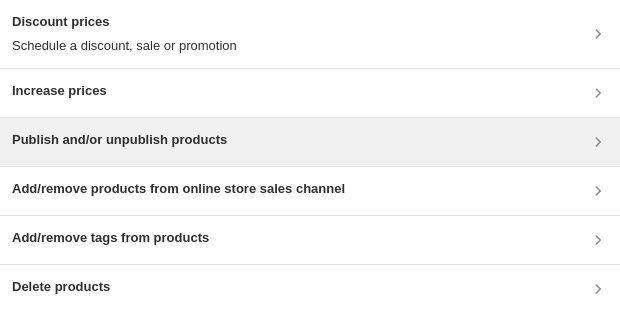 click on "Publish and/or unpublish products" at bounding box center (119, 140) 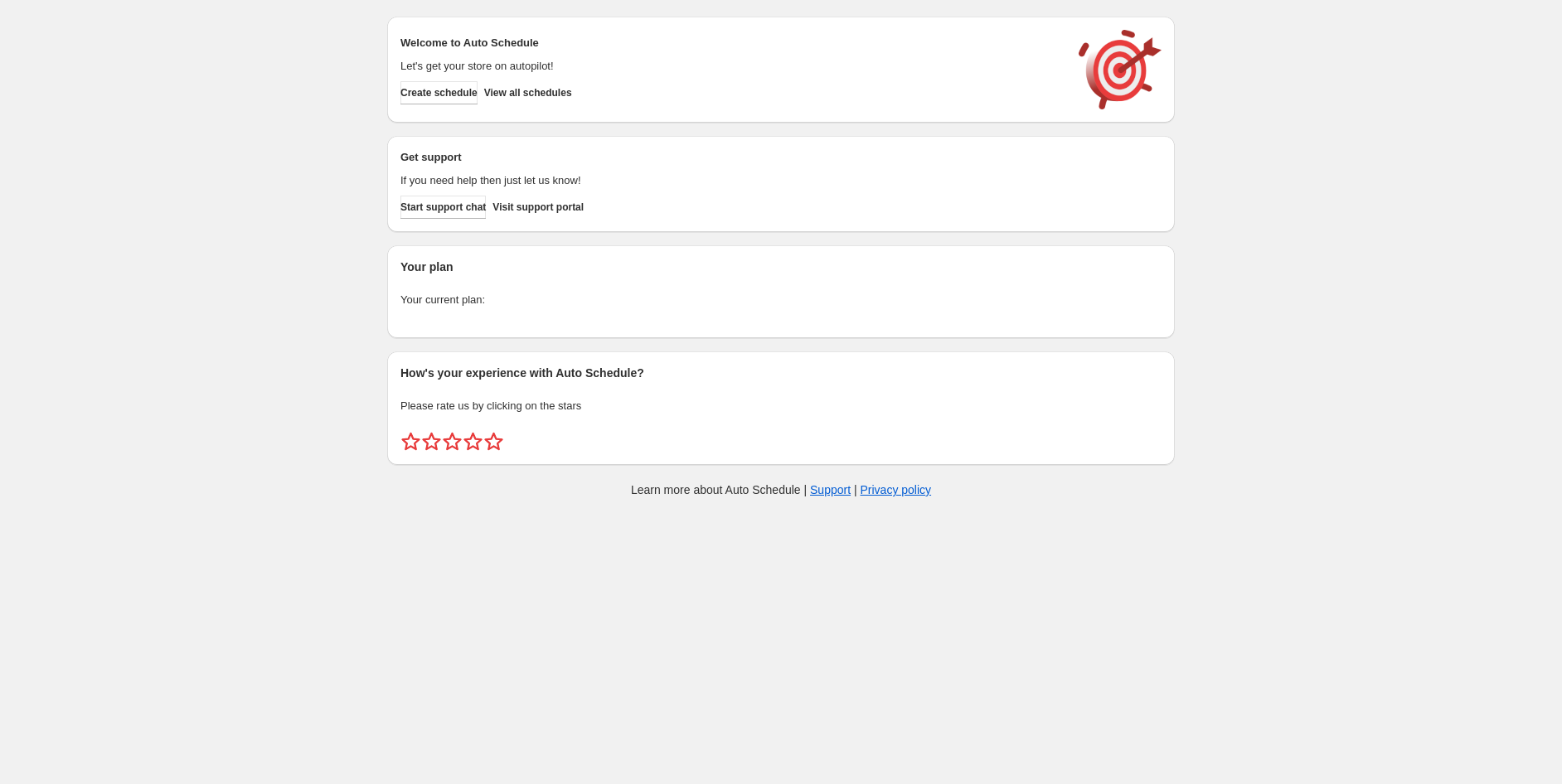 scroll, scrollTop: 0, scrollLeft: 0, axis: both 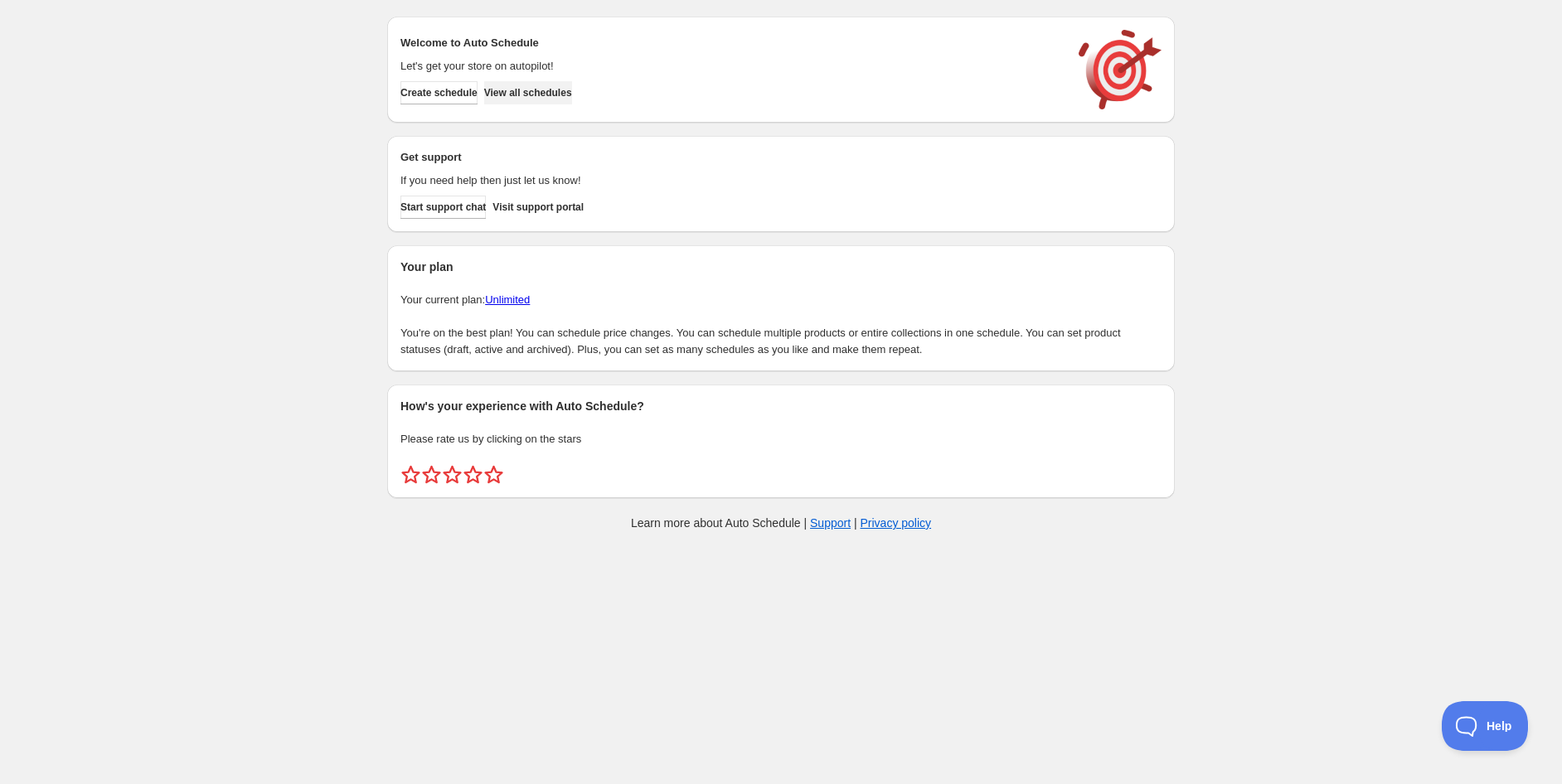click on "View all schedules" at bounding box center (528, 93) 